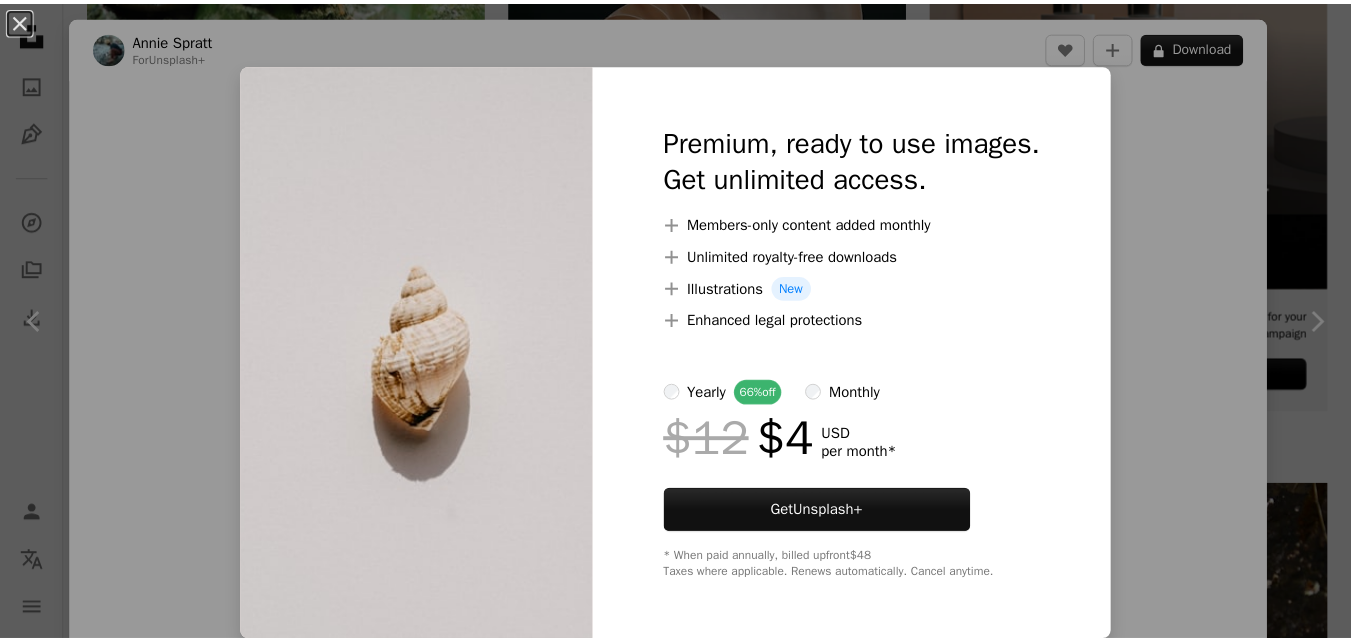 scroll, scrollTop: 4261, scrollLeft: 0, axis: vertical 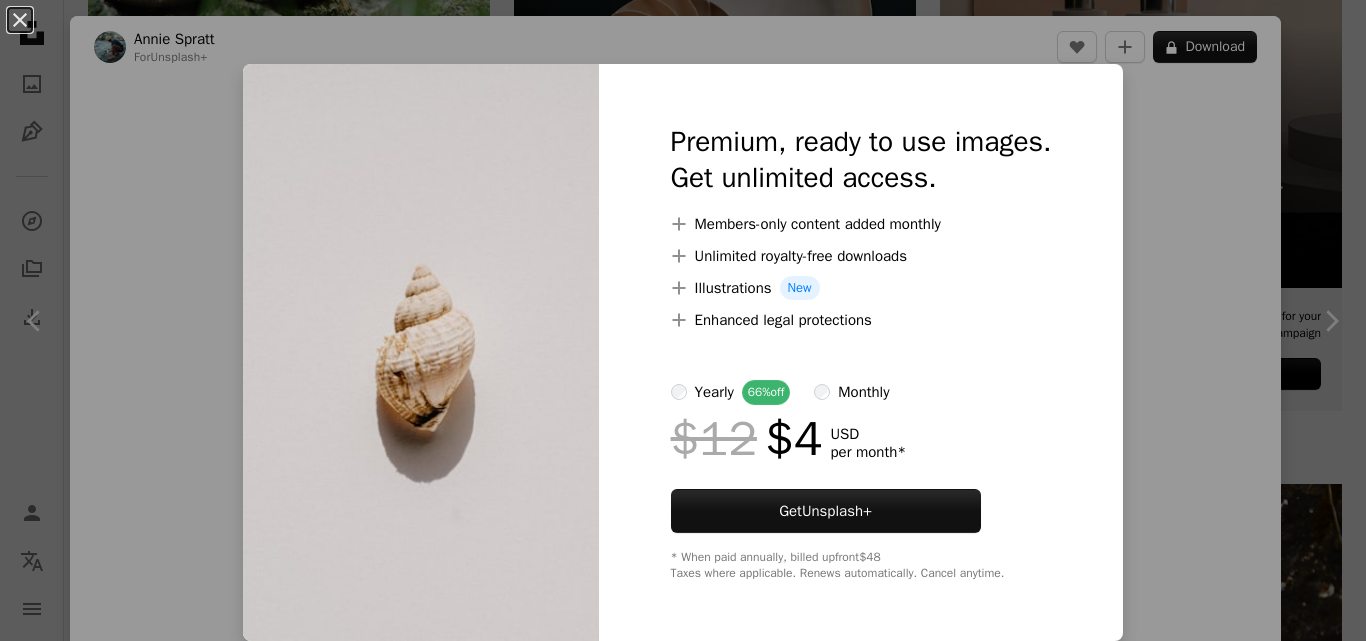 click on "An X shape" at bounding box center [20, 20] 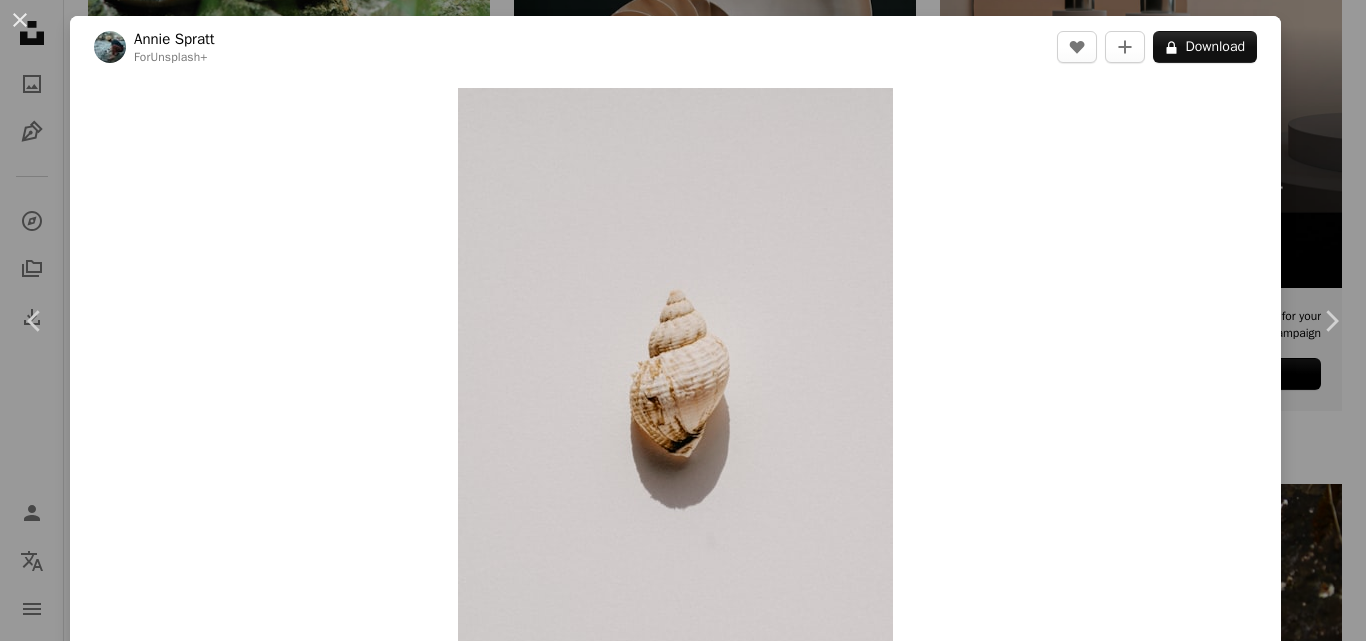 click on "An X shape Chevron left Chevron right [FIRST] [LAST] For Unsplash+ A heart A plus sign A lock Download Zoom in Featured in Photos , Health & Wellness A forward-right arrow Share More Actions Calendar outlined Published on September 14, 2024 Safety Licensed under the Unsplash+ License wellness minimal neutral shell seashell neutral background neutral aesthetic Free stock photos From this series Plus sign for Unsplash+ Plus sign for Unsplash+ Related images Plus sign for Unsplash+ A heart A plus sign [FIRST] [LAST] For Unsplash+ A lock Download Plus sign for Unsplash+ A heart A plus sign [FIRST] [LAST] For Unsplash+ A lock Download Plus sign for Unsplash+ A heart A plus sign [FIRST] [LAST] For Unsplash+ A lock Download Plus sign for Unsplash+ A heart A plus sign [FIRST] [LAST] For Unsplash+ A lock Download Plus sign for Unsplash+ A heart A plus sign [FIRST] [LAST] For Unsplash+ A lock Download Plus sign for Unsplash+ A heart A plus sign [FIRST] [LAST] For Unsplash+ A lock Download Plus sign for Unsplash+ For" at bounding box center [683, 320] 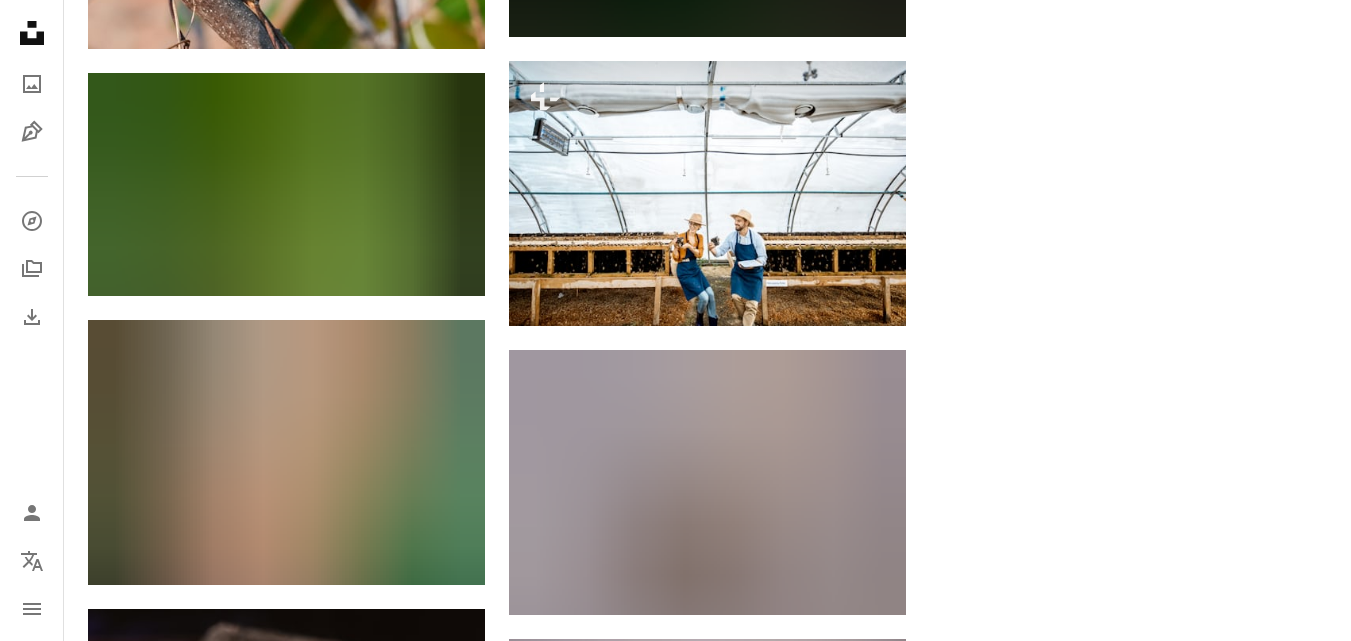 scroll, scrollTop: 9888, scrollLeft: 0, axis: vertical 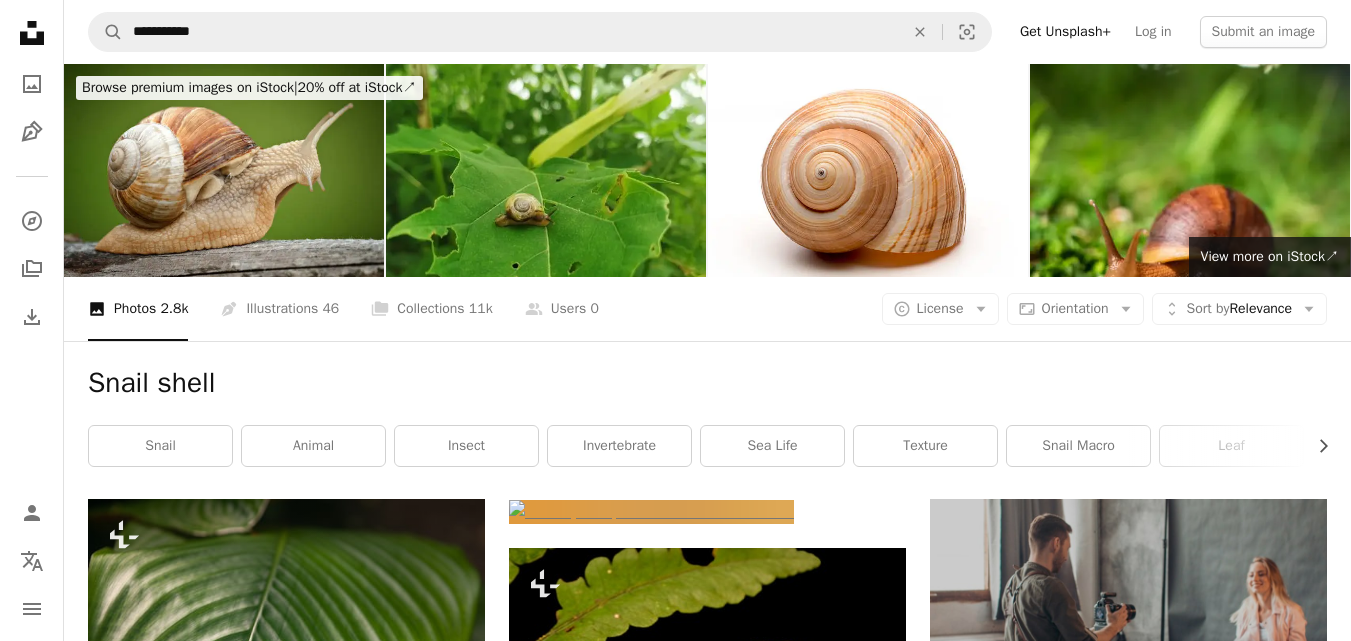 click on "Snail shell Chevron right snail animal insect invertebrate sea life texture snail macro leaf snail closeup grey spiral coil" at bounding box center (707, 420) 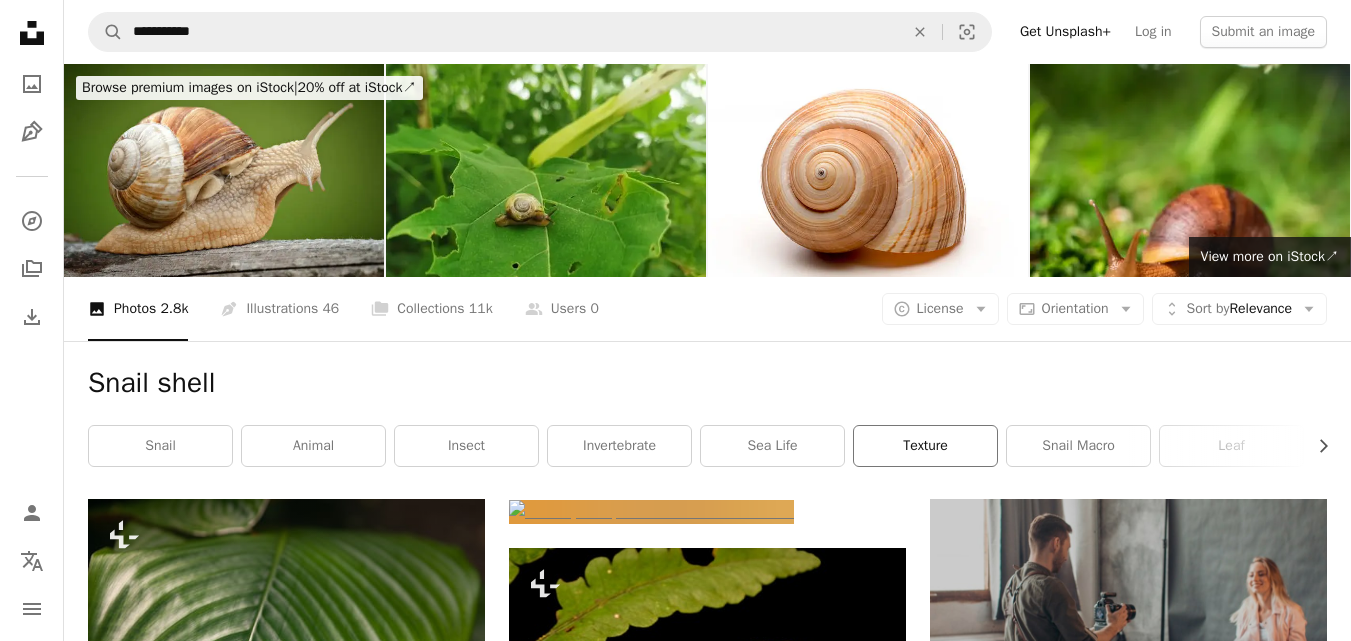 click on "texture" at bounding box center [925, 446] 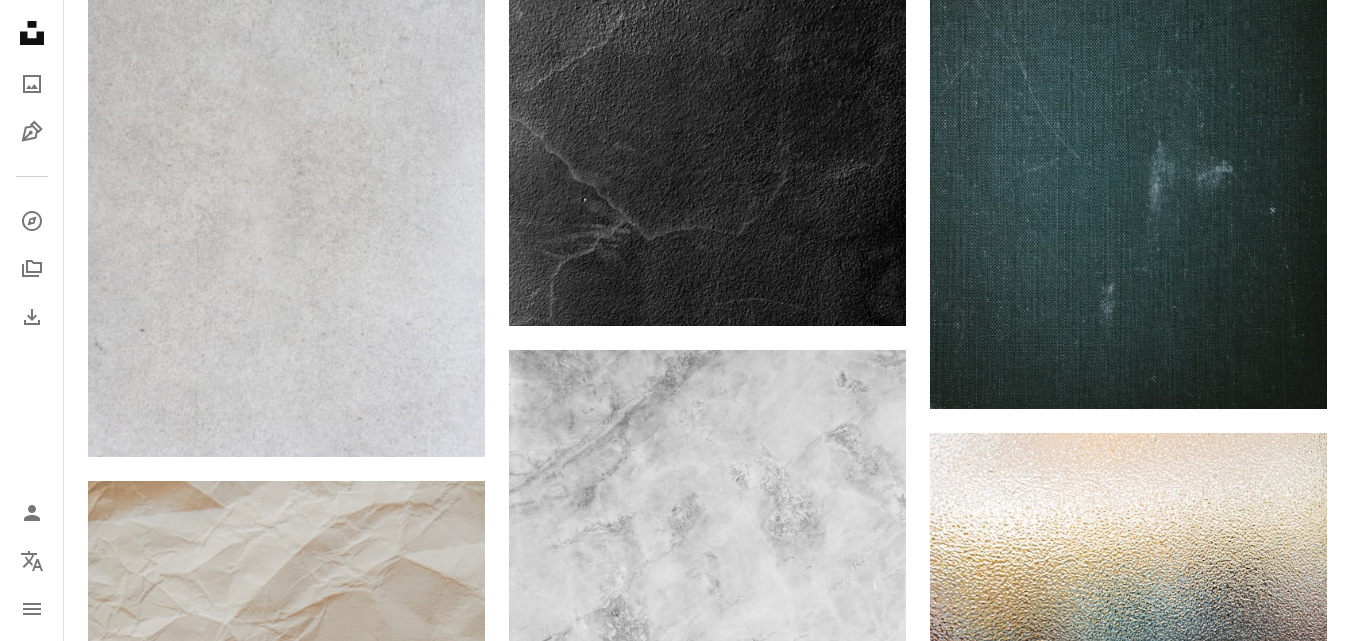 scroll, scrollTop: 0, scrollLeft: 0, axis: both 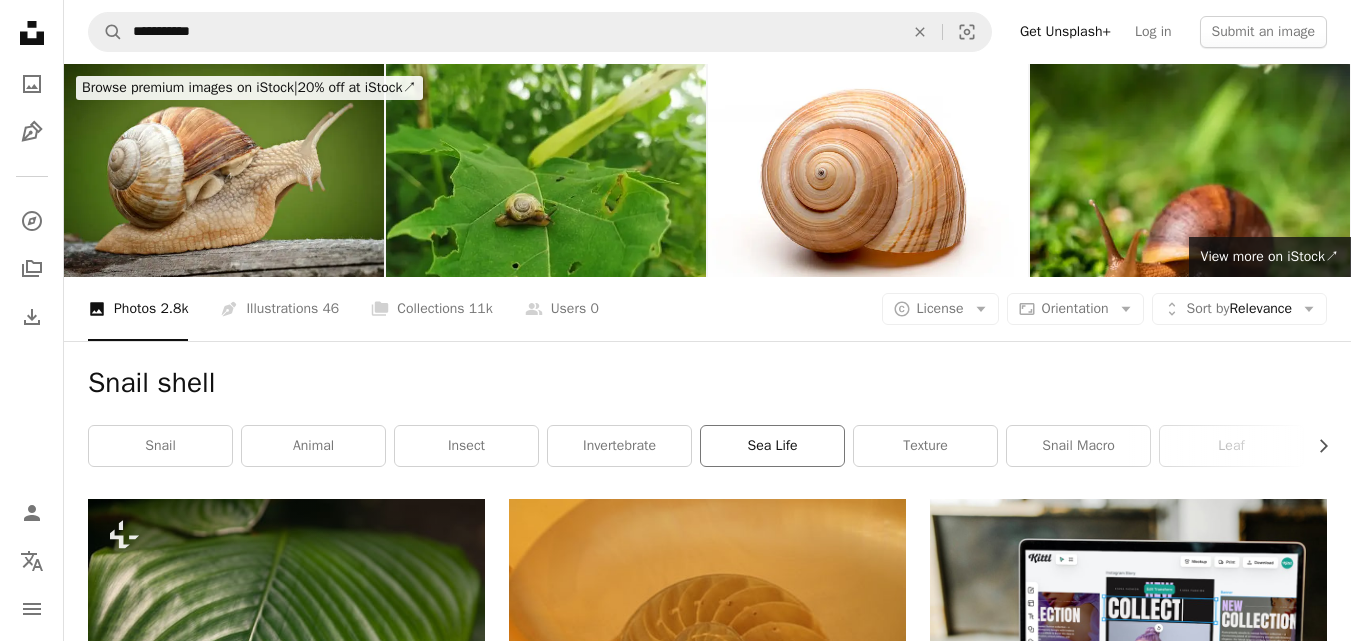 click on "sea life" at bounding box center (772, 446) 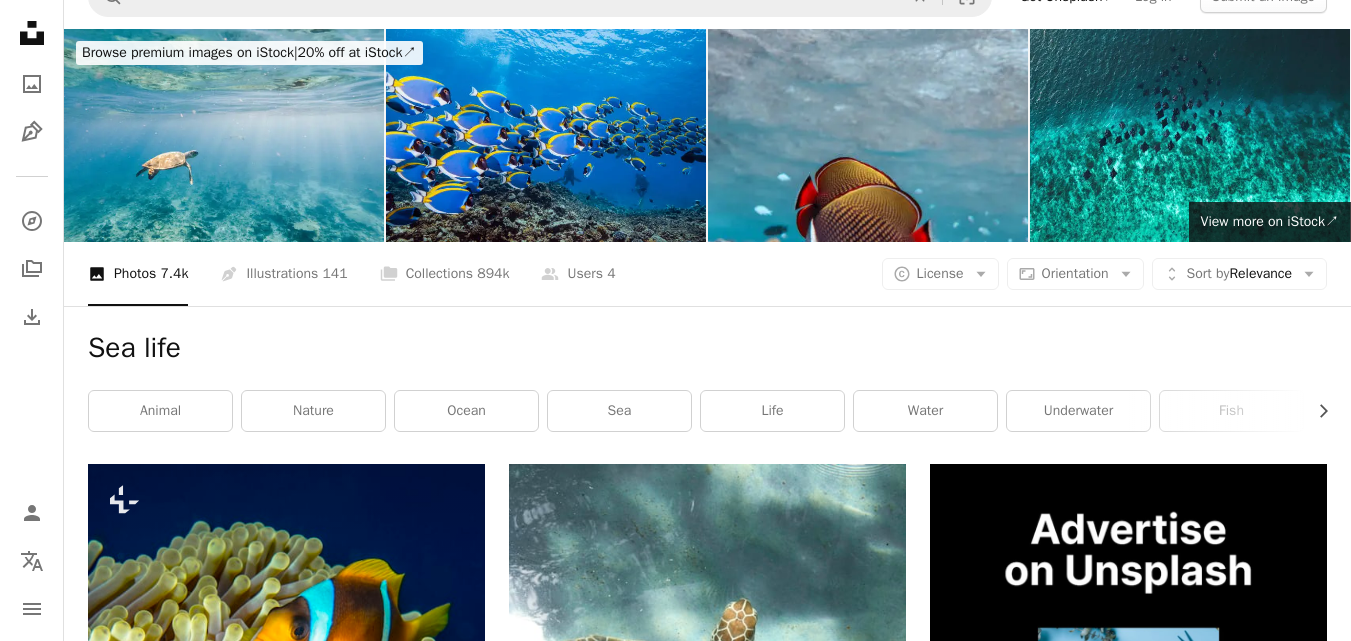 scroll, scrollTop: 0, scrollLeft: 0, axis: both 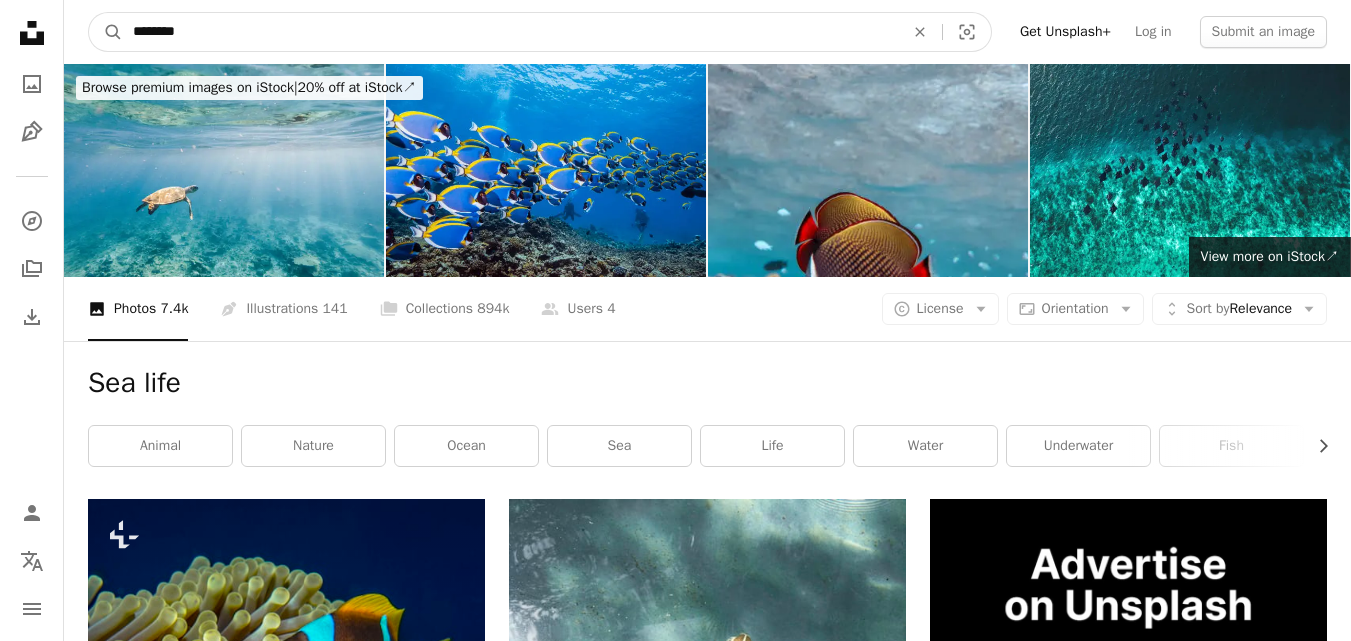 click on "********" at bounding box center (510, 32) 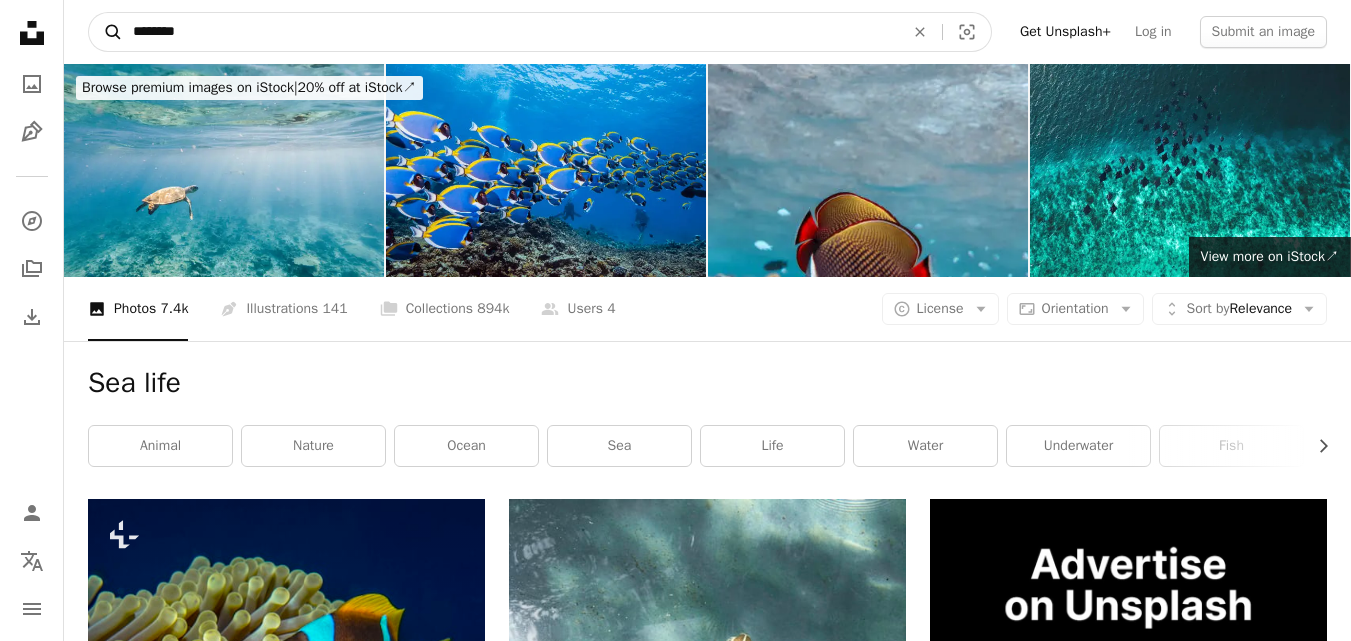 drag, startPoint x: 272, startPoint y: 32, endPoint x: 117, endPoint y: 31, distance: 155.00322 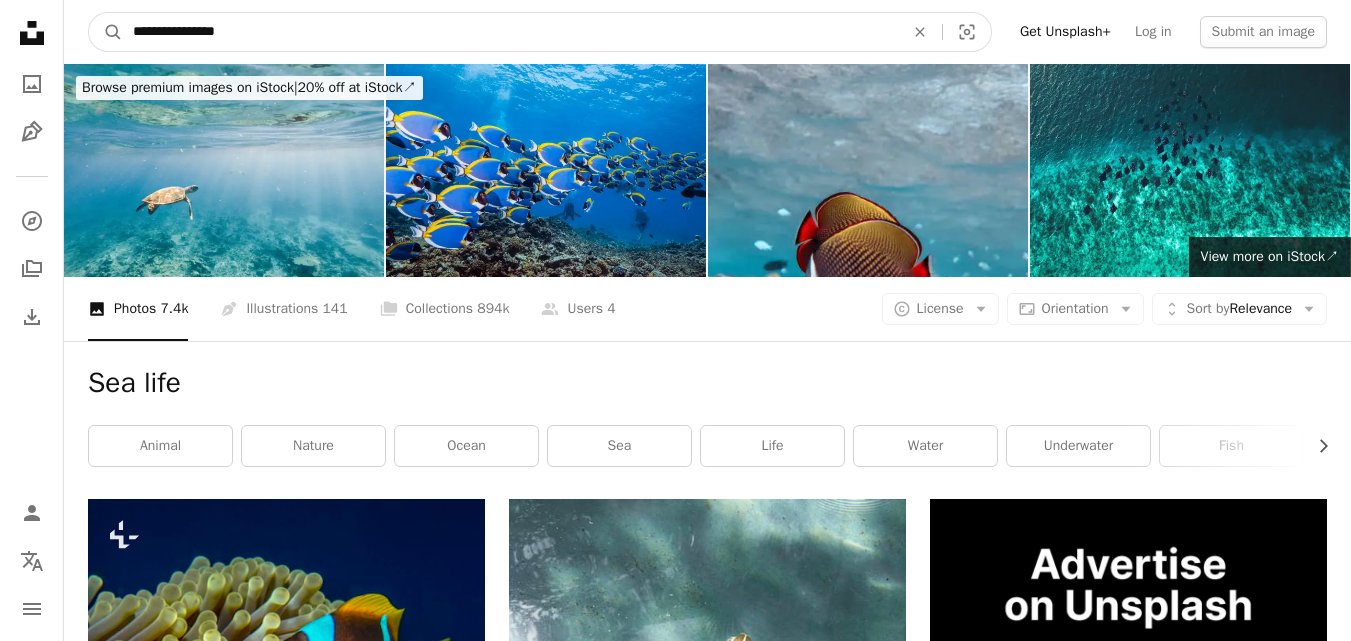 type on "**********" 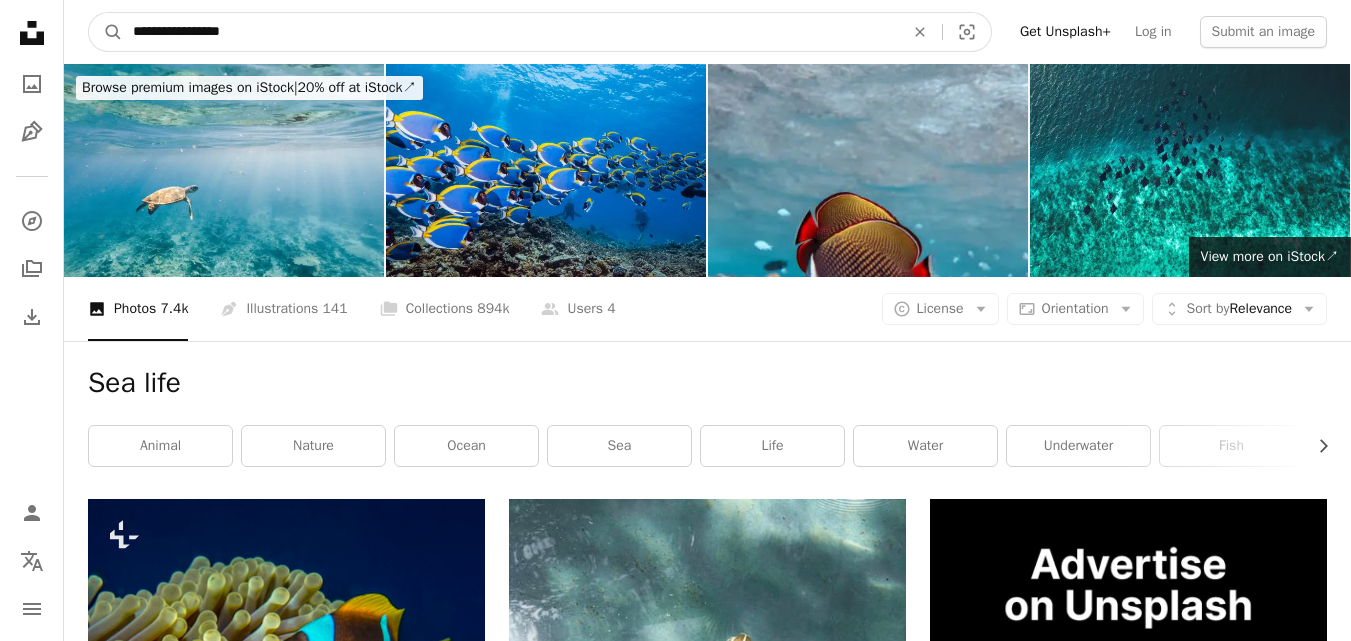 click on "A magnifying glass" at bounding box center (106, 32) 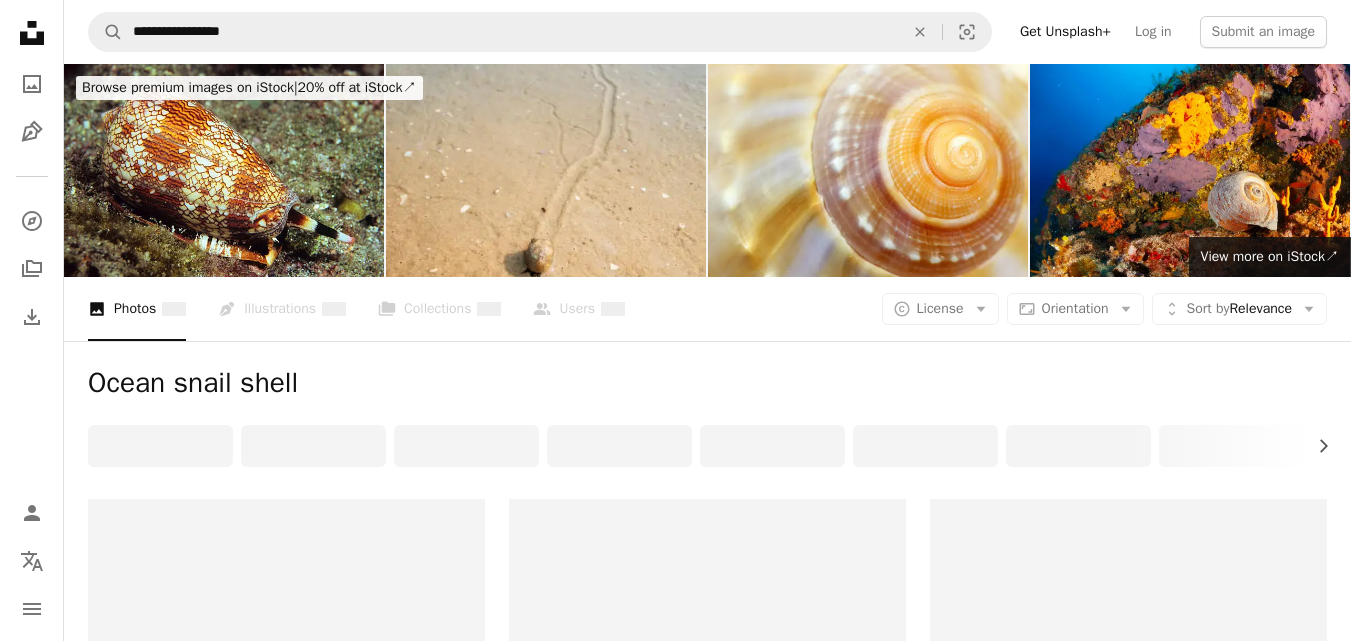 scroll, scrollTop: 100, scrollLeft: 0, axis: vertical 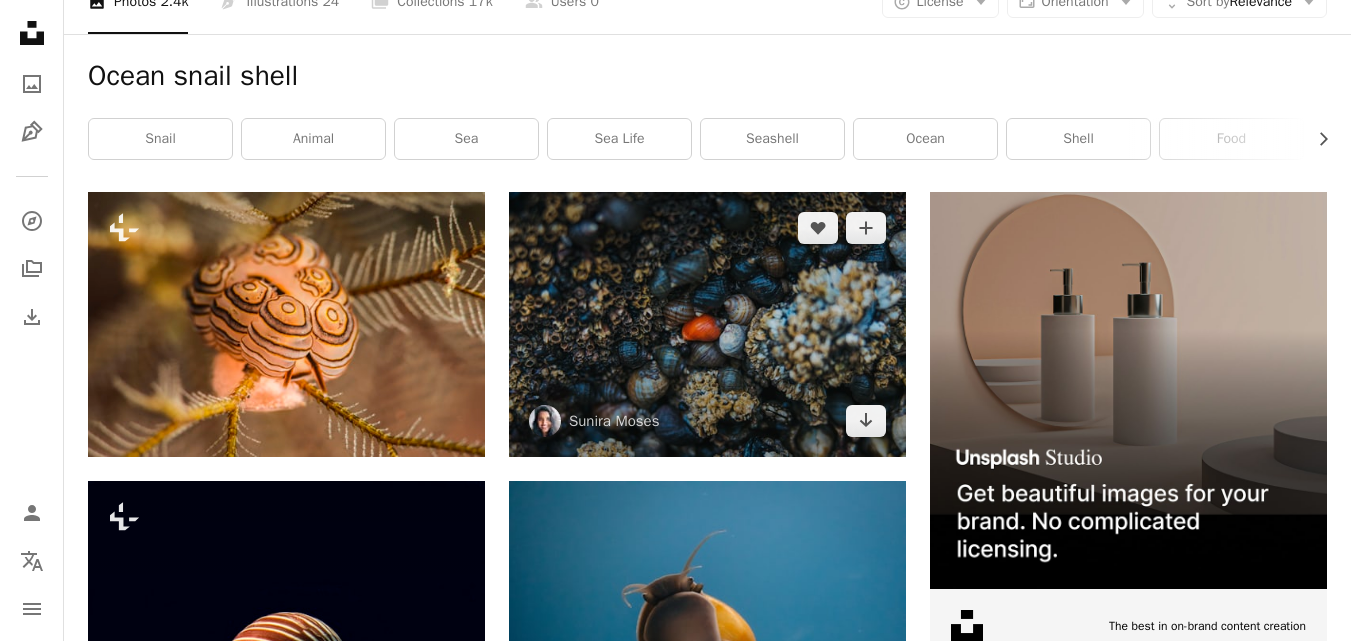 click at bounding box center (707, 324) 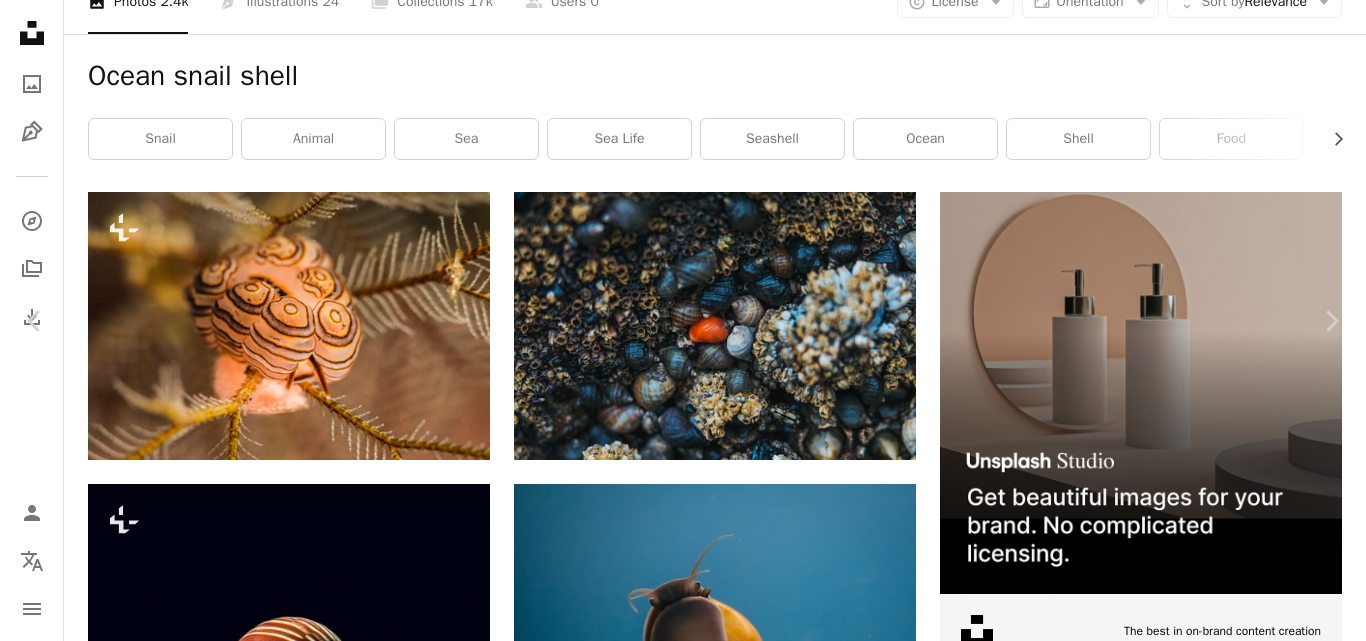 click on "An X shape Chevron left Chevron right Sunira Moses sunira A heart A plus sign Download free Chevron down Zoom in Views 5,902 Downloads 58 A forward-right arrow Share Info icon Info More Actions Some periwinkle snails with one red snail Calendar outlined Published on [MONTH] [DAY], [YEAR] Camera Canon, EOS 5D Mark IV Safety Free to use under the Unsplash License sea snail periwinkle food animal fruit bee insect grain produce honey bee berry Creative Commons images Browse premium related images on iStock | Save 20% with code UNSPLASH20 View more on iStock ↗ Related images A heart A plus sign ahmet hamdi Available for hire A checkmark inside of a circle Arrow pointing down A heart A plus sign Tonia Kraakman Available for hire A checkmark inside of a circle Arrow pointing down Plus sign for Unsplash+ A heart A plus sign Josh Hild For Unsplash+ A lock Download A heart A plus sign Annie Spratt Arrow pointing down A heart A plus sign Lesly Derksen Arrow pointing down A heart A plus sign YOGESH GOSAVI A heart" at bounding box center [683, 4699] 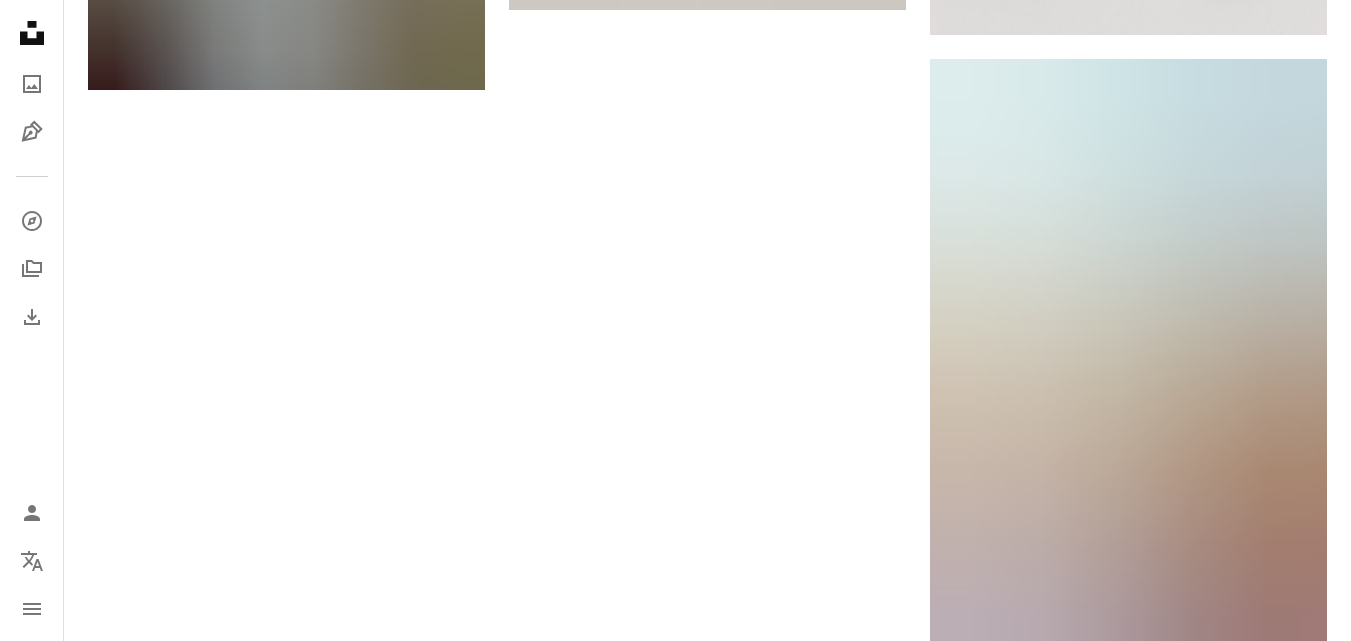 scroll, scrollTop: 3142, scrollLeft: 0, axis: vertical 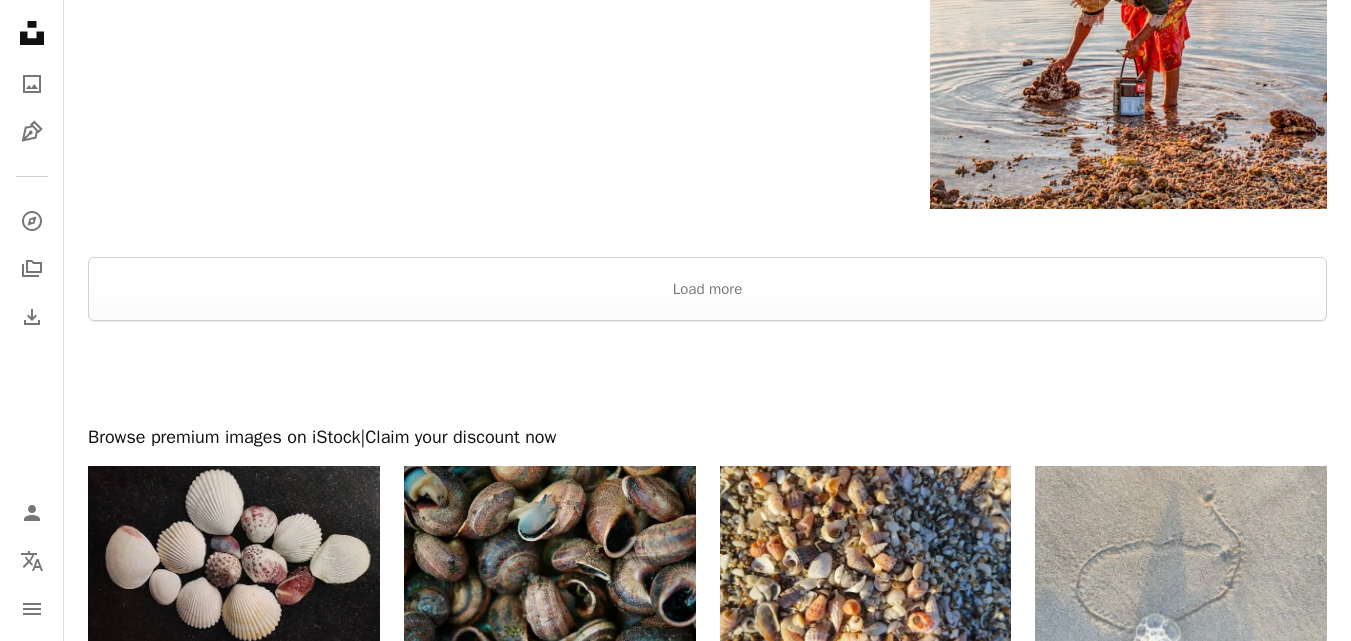click at bounding box center (707, 233) 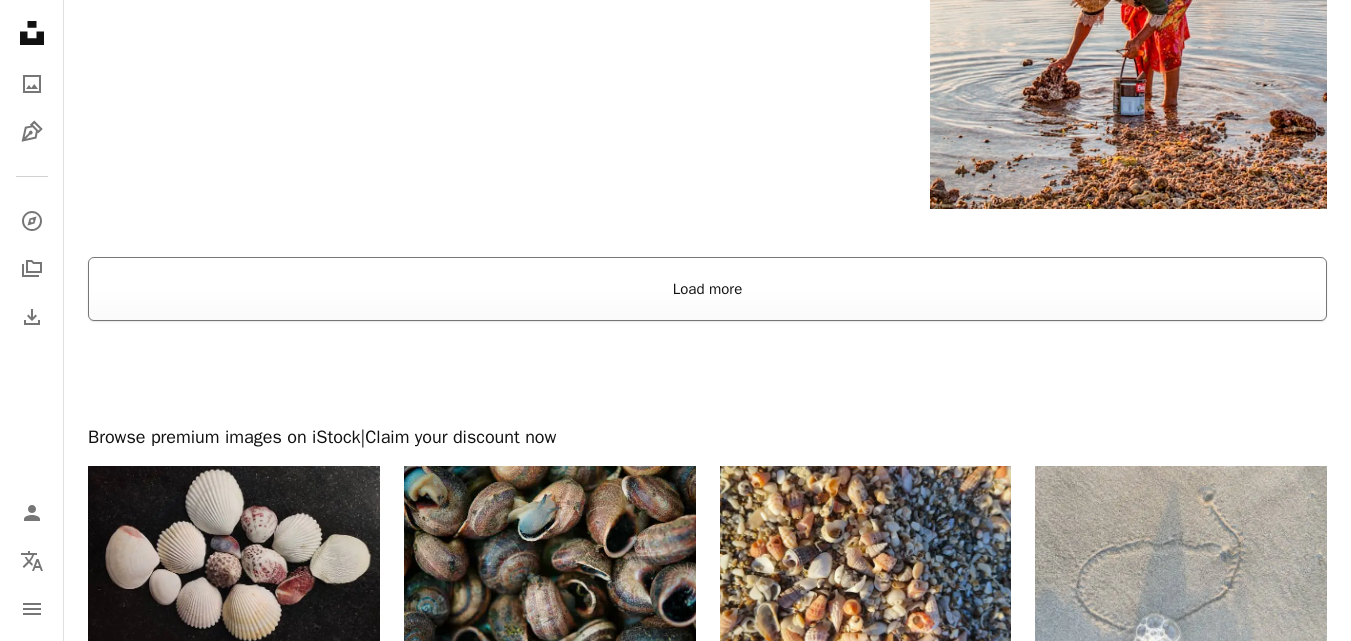click on "Load more" at bounding box center [707, 289] 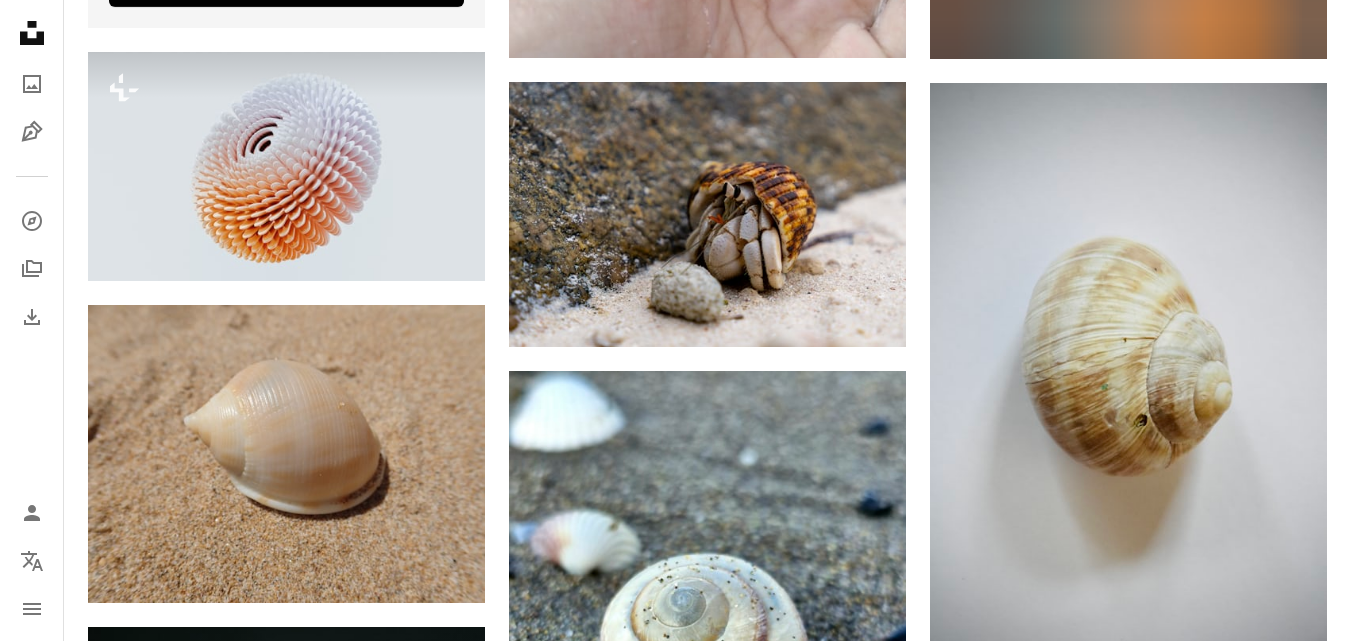 scroll, scrollTop: 4845, scrollLeft: 0, axis: vertical 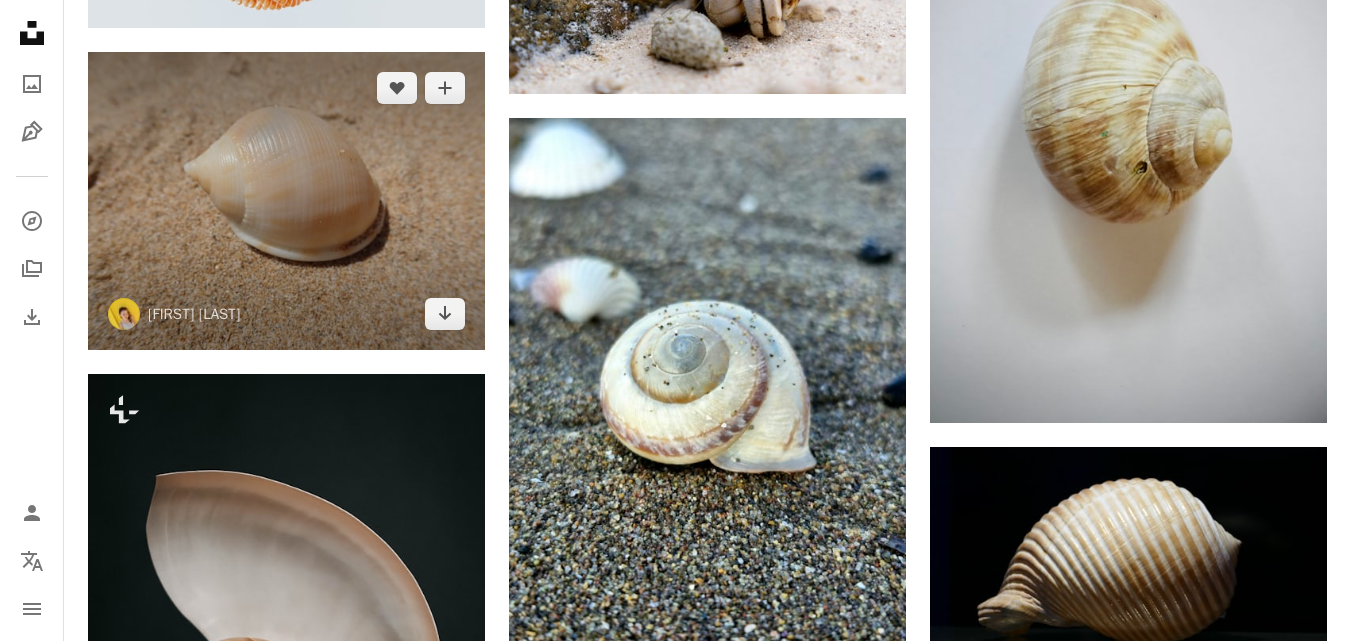 click at bounding box center [286, 201] 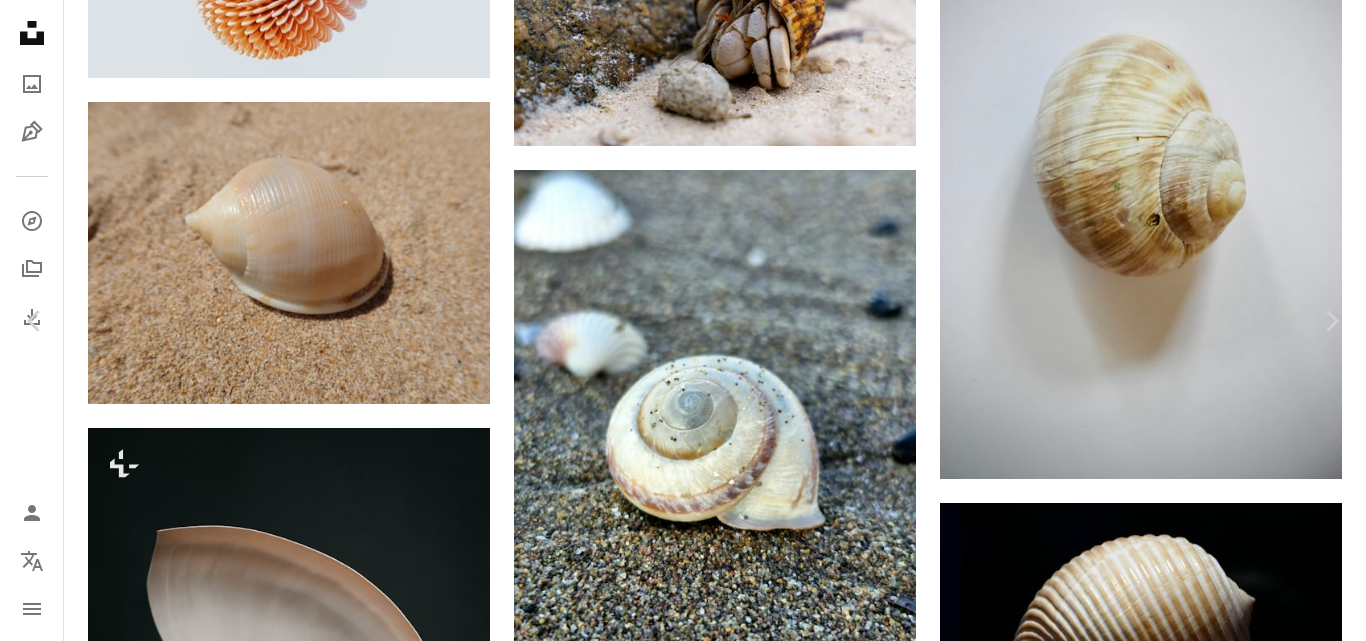 drag, startPoint x: 1162, startPoint y: 43, endPoint x: 1195, endPoint y: 47, distance: 33.24154 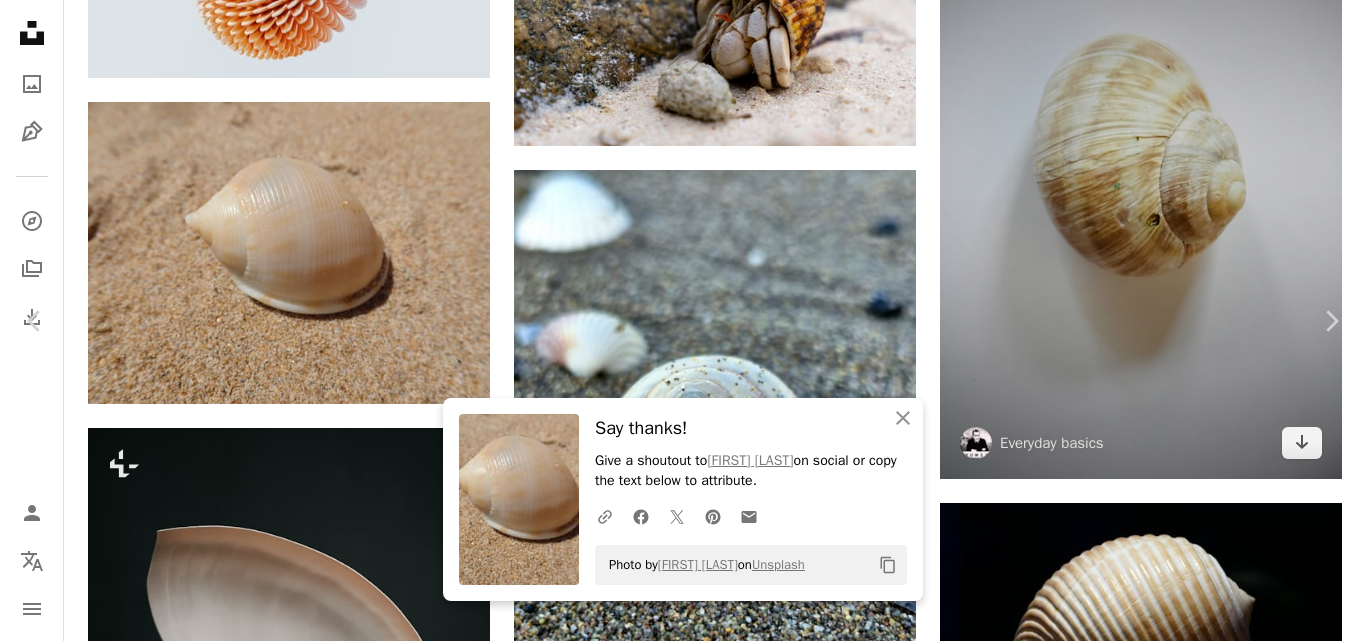 click on "An X shape Chevron left Chevron right An X shape Close Say thanks! Give a shoutout to Anna Ana on social or copy the text below to attribute. A URL sharing icon (chains) Facebook icon X (formerly Twitter) icon Pinterest icon An envelope Photo by Anna Ana on Unsplash
Copy content Anna Ana anna60991 A heart A plus sign Download free Chevron down Zoom in Views 136,422 Downloads 554 A forward-right arrow Share Info icon Info More Actions A map marker Lagos, Portugal Calendar outlined Published on [MONTH] [DAY], [YEAR] Camera OLYMPUS CORPORATION, TG-5 Safety Free to use under the Unsplash License background beach background shell sea life sand beach sea shell animal portugal seashell lagos fungus clam invertebrate Free stock photos Browse premium related images on iStock | Save 20% with code UNSPLASH20 View more on iStock ↗ Related images A heart A plus sign alex Arrow pointing down Plus sign for Unsplash+ A heart A plus sign Natalia Blauth For Unsplash+ A lock Download A heart A plus sign A heart For" at bounding box center [683, 4591] 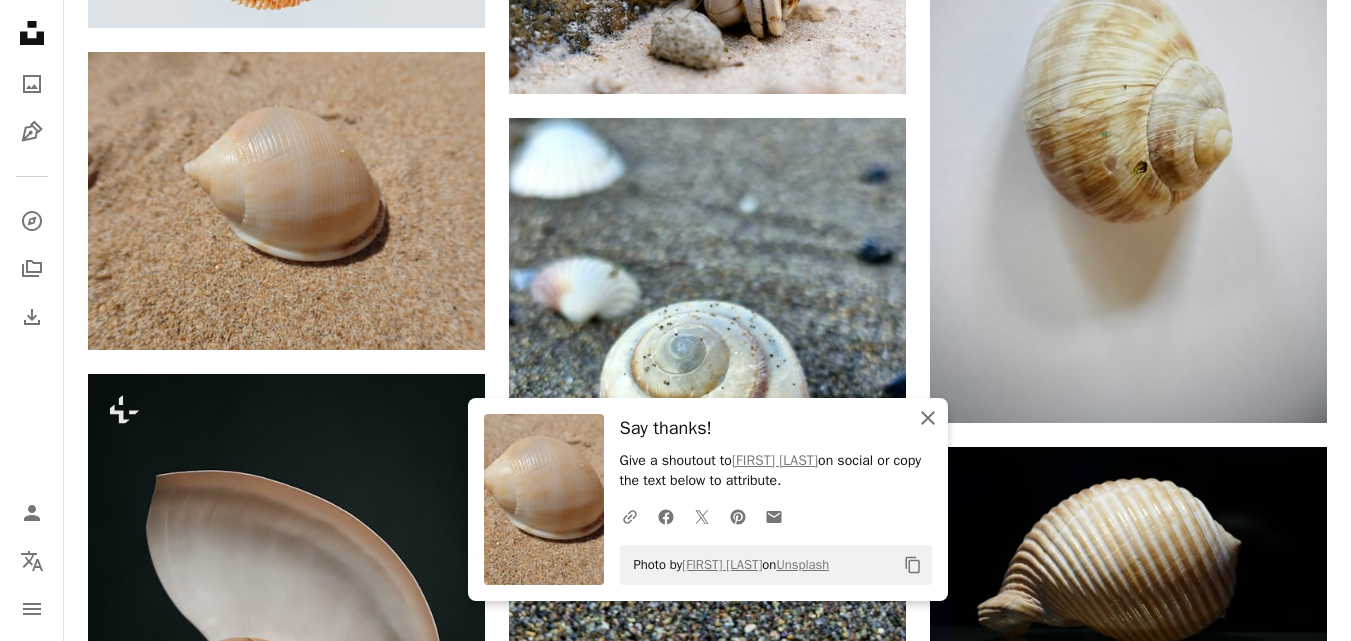 click on "An X shape Close" at bounding box center [928, 418] 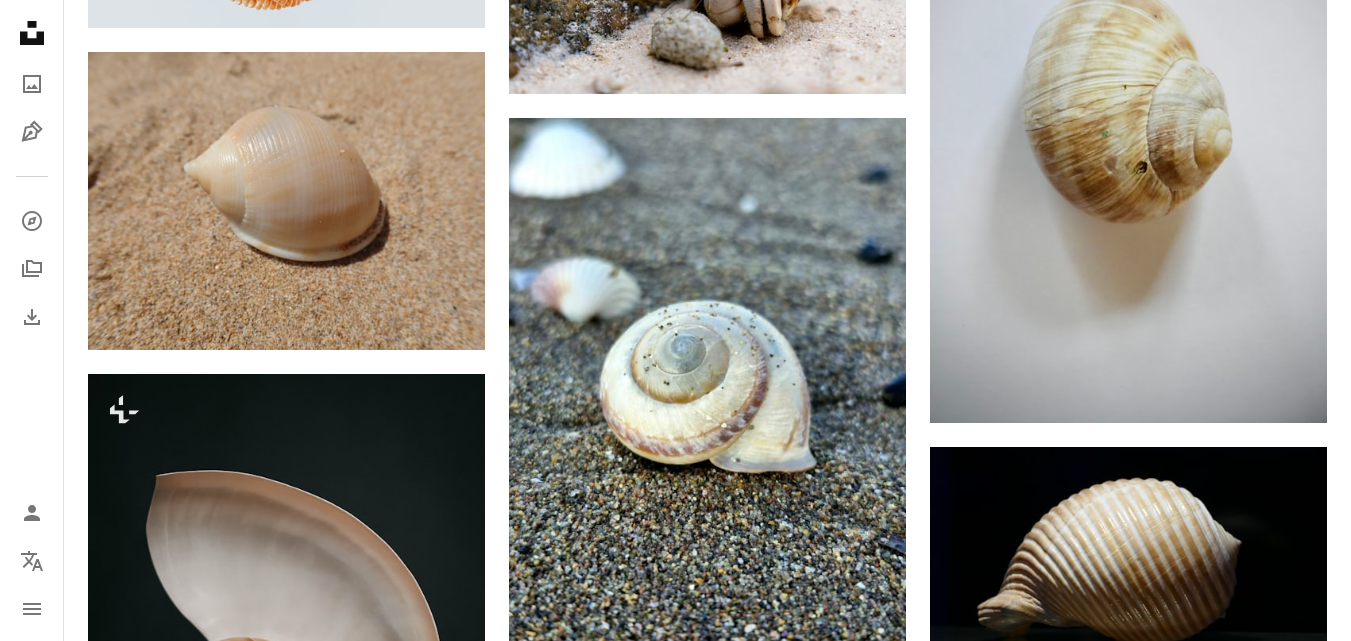 scroll, scrollTop: 4979, scrollLeft: 0, axis: vertical 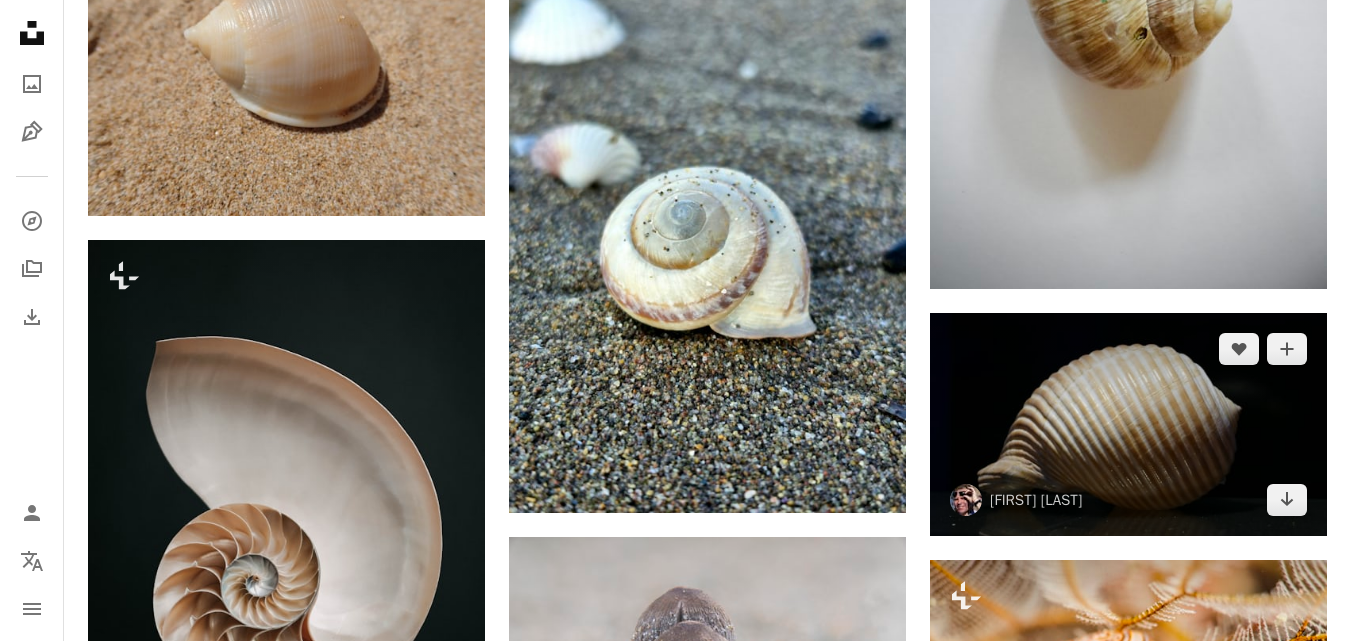 click at bounding box center [1128, 424] 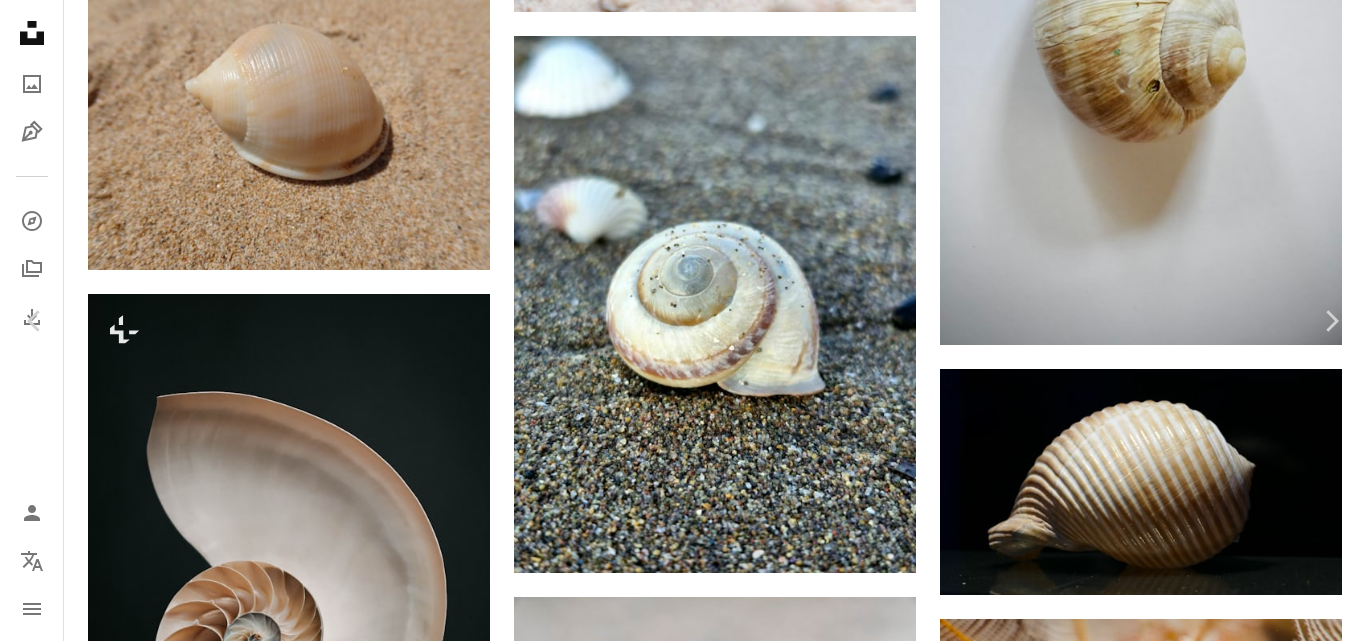 click on "Download free" at bounding box center (1167, 4184) 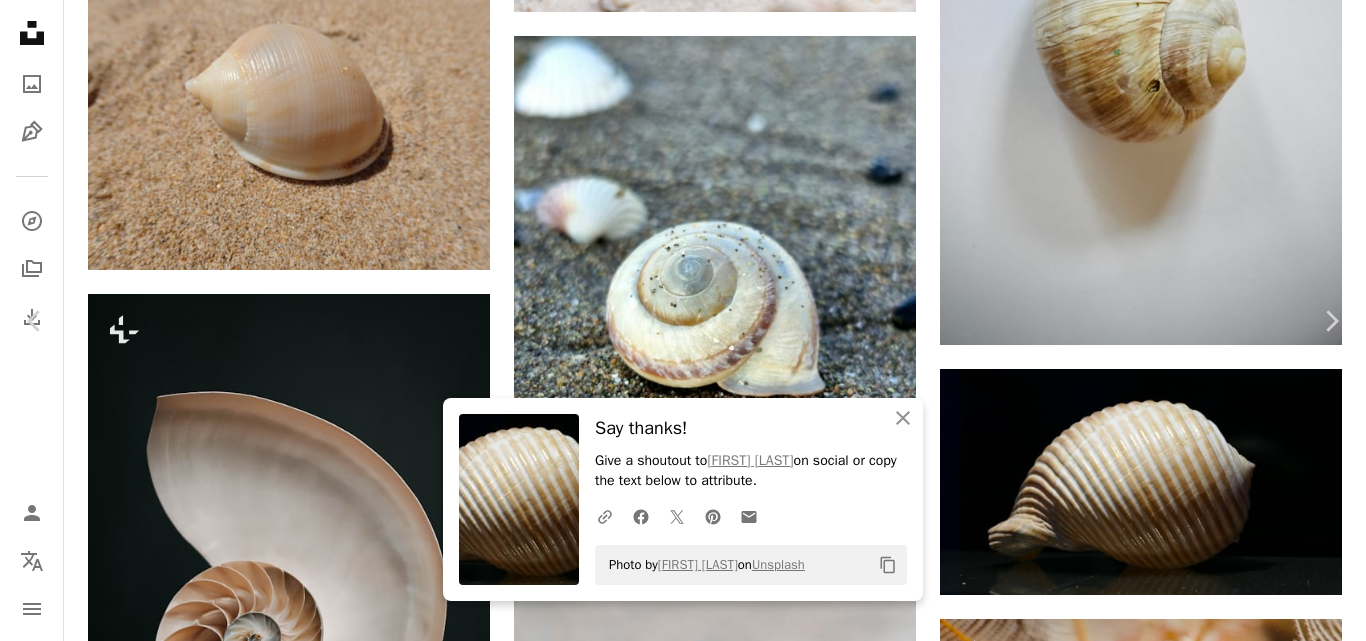 click on "An X shape Chevron left Chevron right An X shape Close Say thanks! Give a shoutout to Marcus Lange on social or copy the text below to attribute. A URL sharing icon (chains) Facebook icon X (formerly Twitter) icon Pinterest icon An envelope Photo by Marcus Lange on Unsplash
Copy content Marcus Lange marcusl A heart A plus sign Download free Chevron down Zoom in Views 26,498 Downloads 160 A forward-right arrow Share Info icon Info More Actions Calendar outlined Published on [MONTH] [DAY], [YEAR] Camera Panasonic, DMC-FZ1000 Safety Free to use under the Unsplash License food animal grey seafood seashell sea life fungus clam conch Free stock photos Browse premium related images on iStock | Save 20% with code UNSPLASH20 View more on iStock ↗ Related images A heart A plus sign Trevor John Williams Arrow pointing down A heart A plus sign David Clode Arrow pointing down A heart A plus sign Pavel Levin Arrow pointing down A heart A plus sign Anna Ana Arrow pointing down Plus sign for Unsplash+ A heart" at bounding box center (683, 4457) 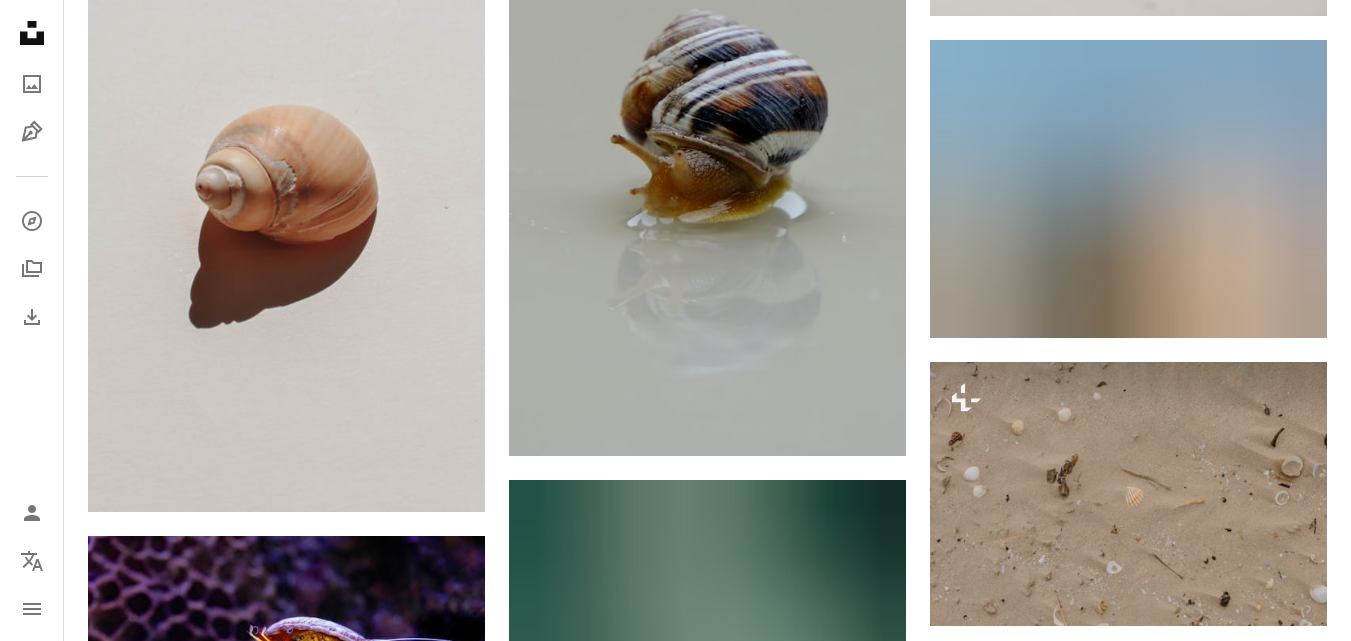 scroll, scrollTop: 10625, scrollLeft: 0, axis: vertical 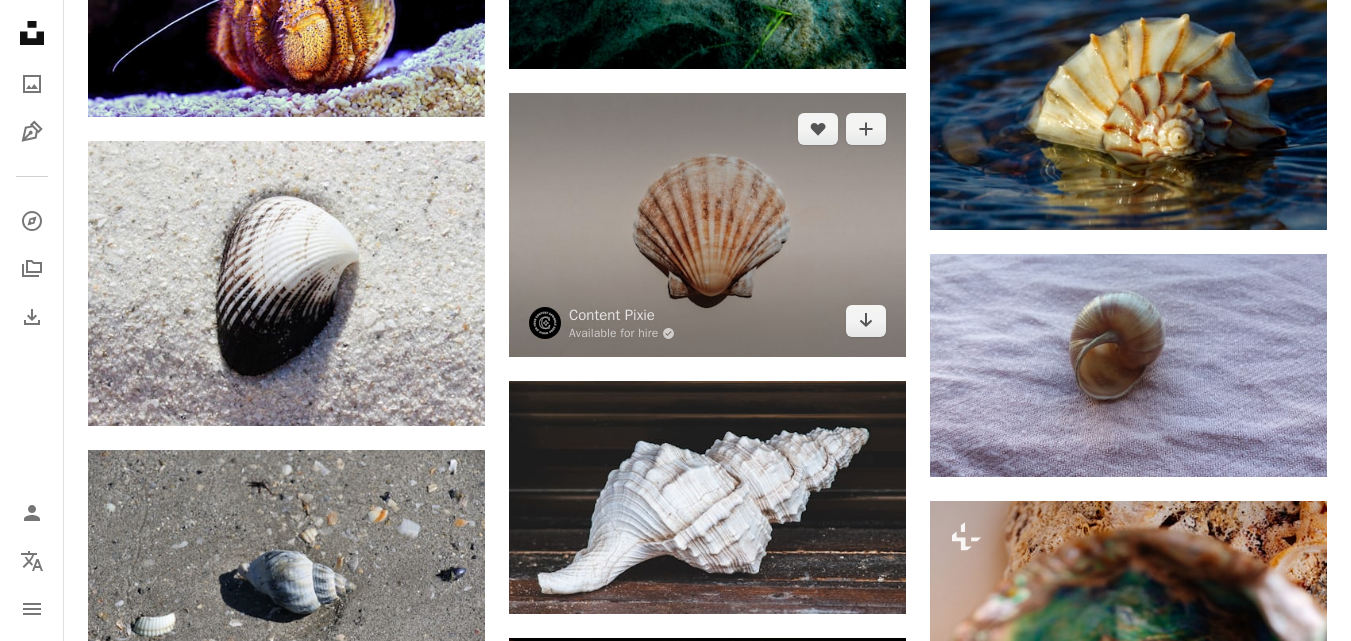 click at bounding box center (707, 225) 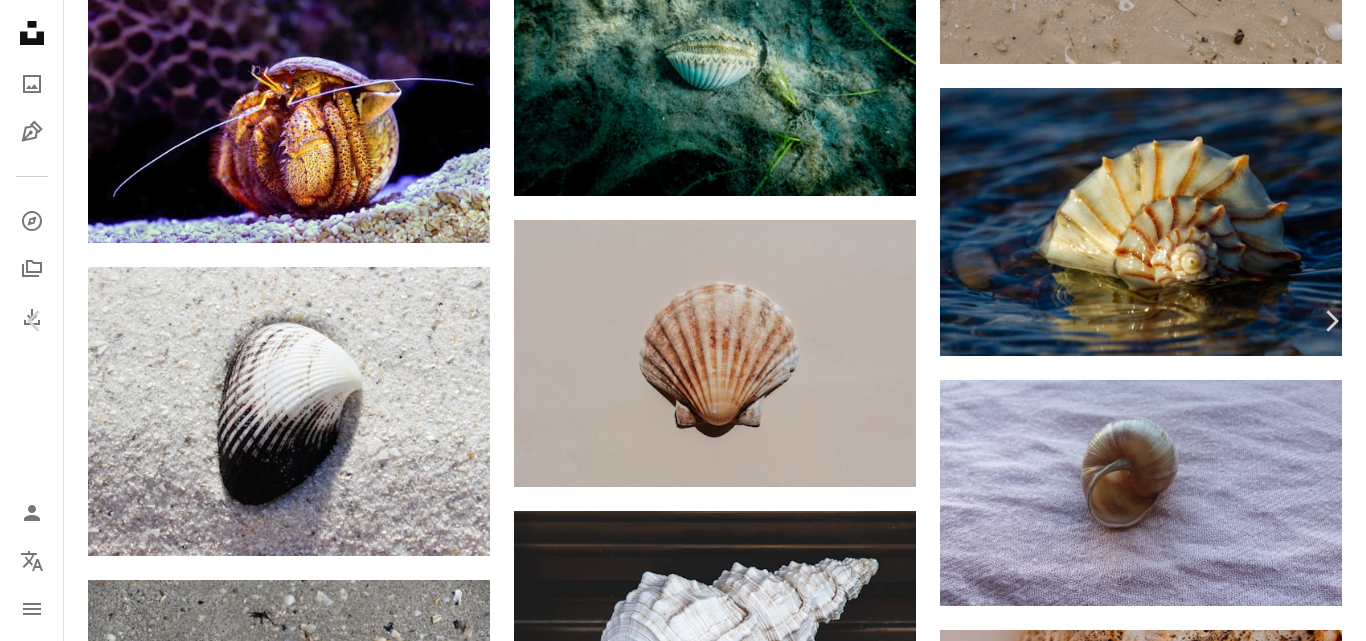 click on "Chevron down" 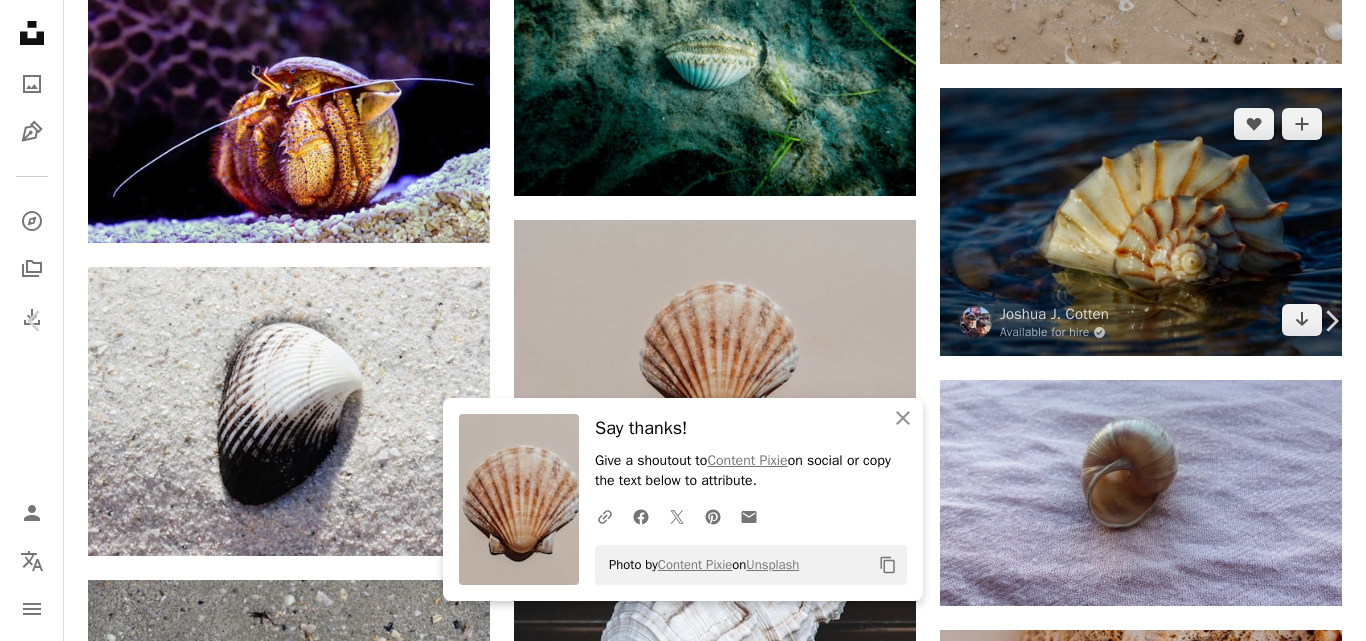 drag, startPoint x: 1271, startPoint y: 30, endPoint x: 1319, endPoint y: 71, distance: 63.126858 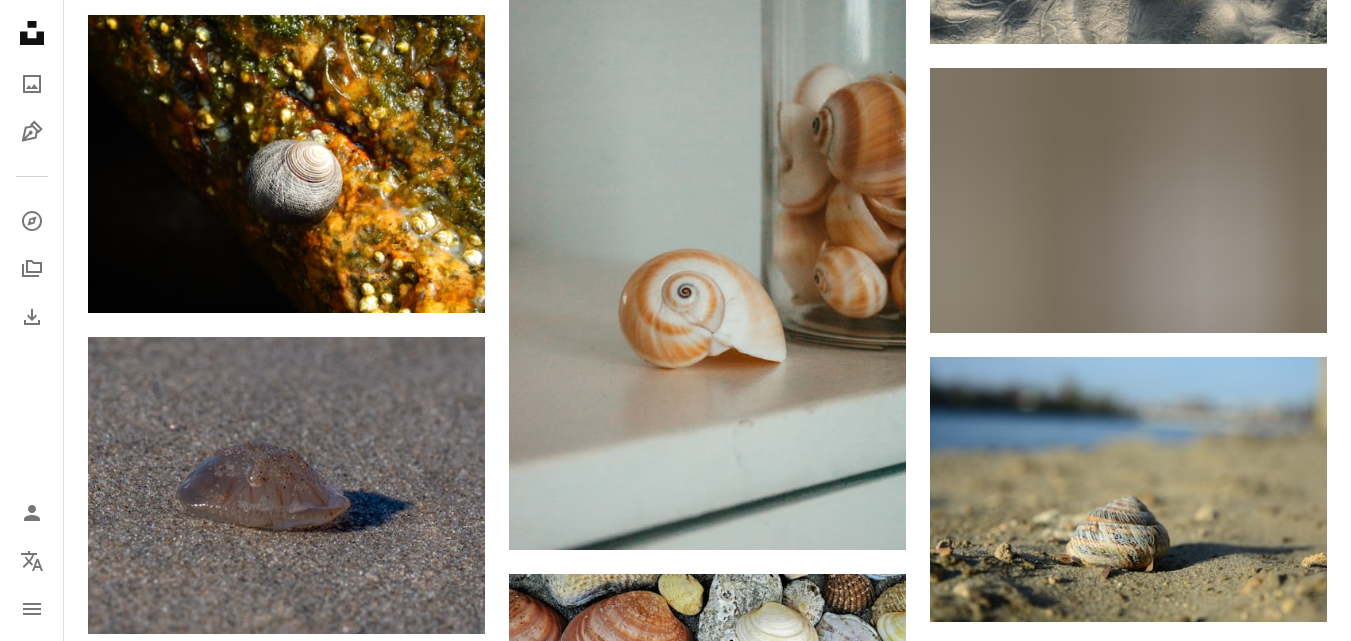 scroll, scrollTop: 15235, scrollLeft: 0, axis: vertical 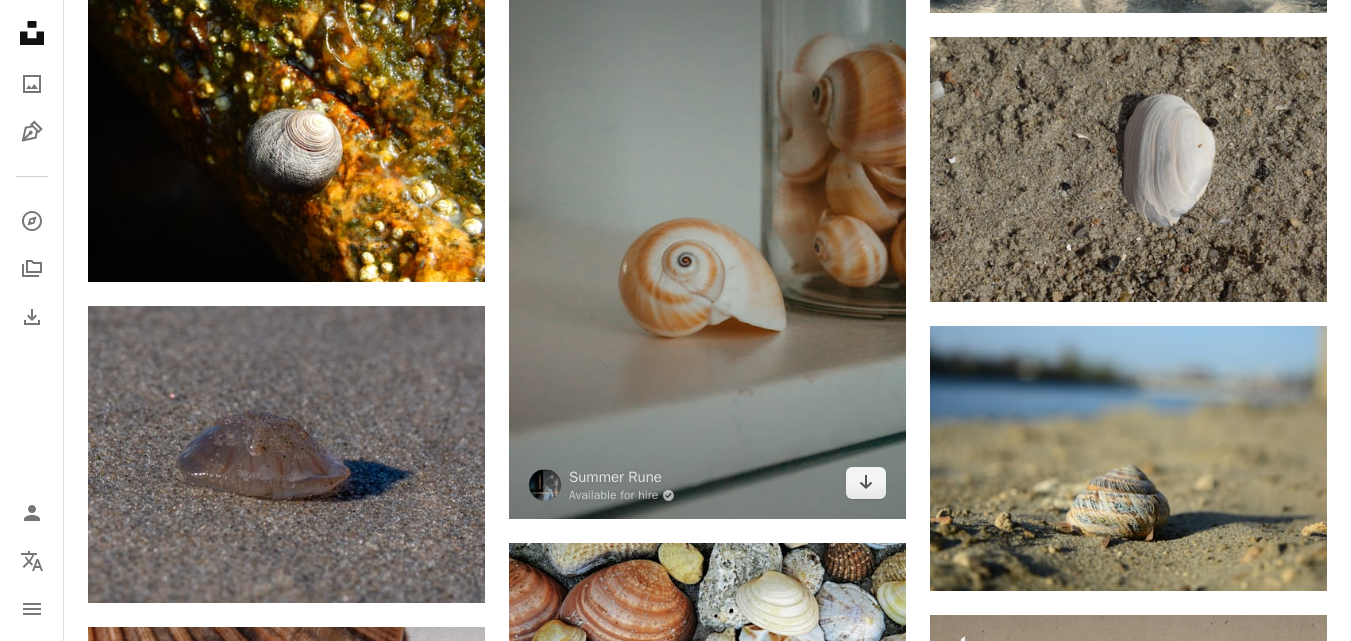 click at bounding box center (707, 222) 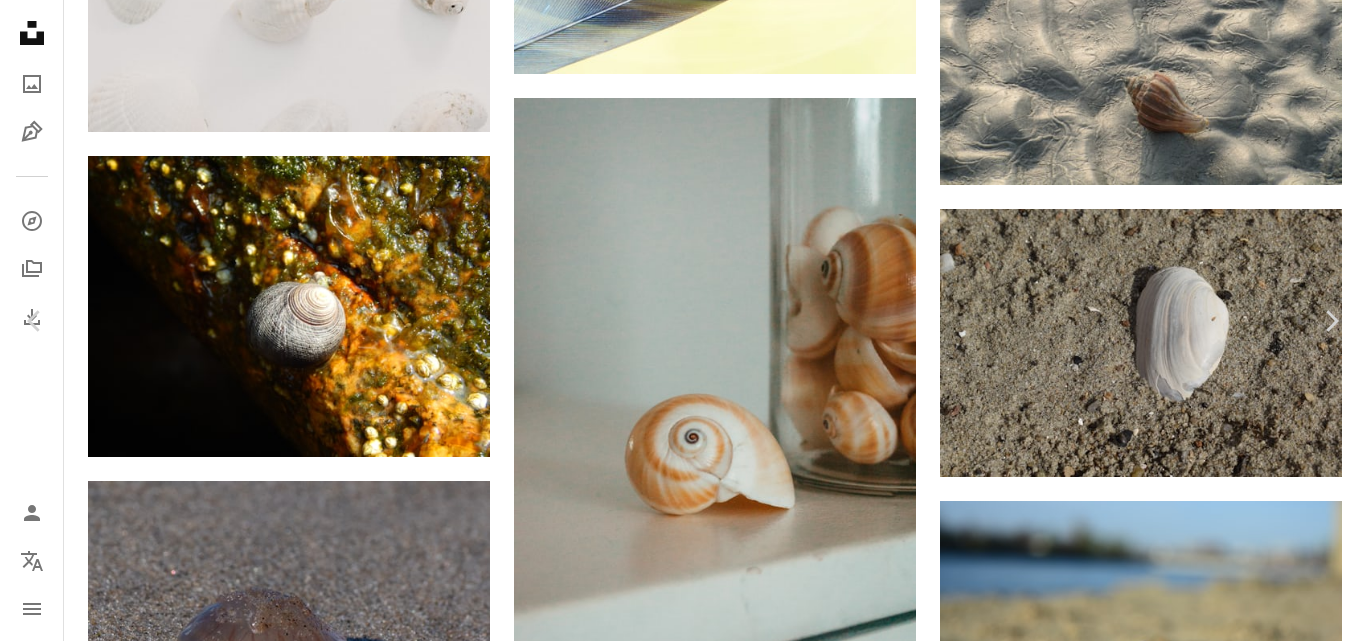 click on "An X shape Chevron left Chevron right [FIRST] [LAST] Available for hire A checkmark inside of a circle A heart A plus sign Download free Chevron down Zoom in Views 225,260 Downloads 1,575 A forward-right arrow Share Info icon Info More Actions Calendar outlined Published on June 24, 2021 Camera PENTAX, K-m Safety Free to use under the Unsplash License white background glass home decor shell seashell transparent shells glass bottle seashells sea creatures glass bottles animal brown sea life clam invertebrate conch Backgrounds Browse premium related images on iStock | Save 20% with code UNSPLASH20 View more on iStock ↗ Related images A heart A plus sign [FIRST] [LAST] Available for hire A checkmark inside of a circle Arrow pointing down A heart A plus sign [FIRST] [LAST] Arrow pointing down A heart A plus sign [FIRST] [LAST] For Unsplash+ A lock Download A heart A plus sign A heart" at bounding box center [683, 4360] 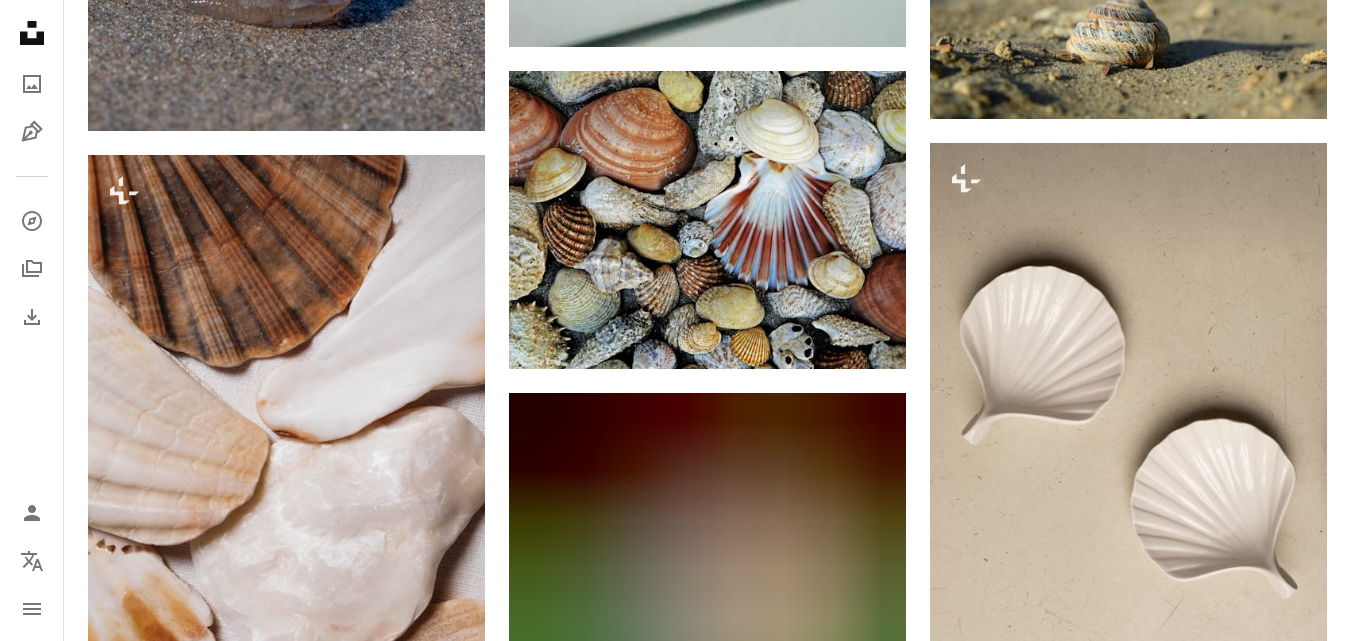 scroll, scrollTop: 15959, scrollLeft: 0, axis: vertical 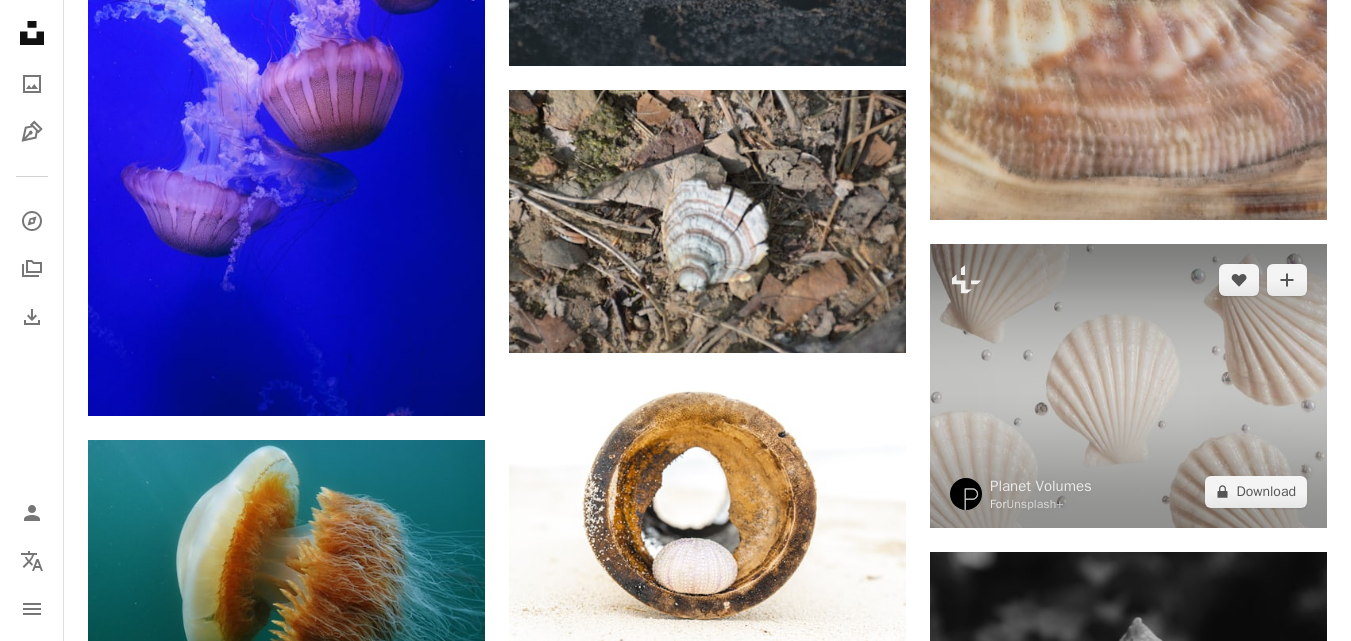 click at bounding box center (1128, 385) 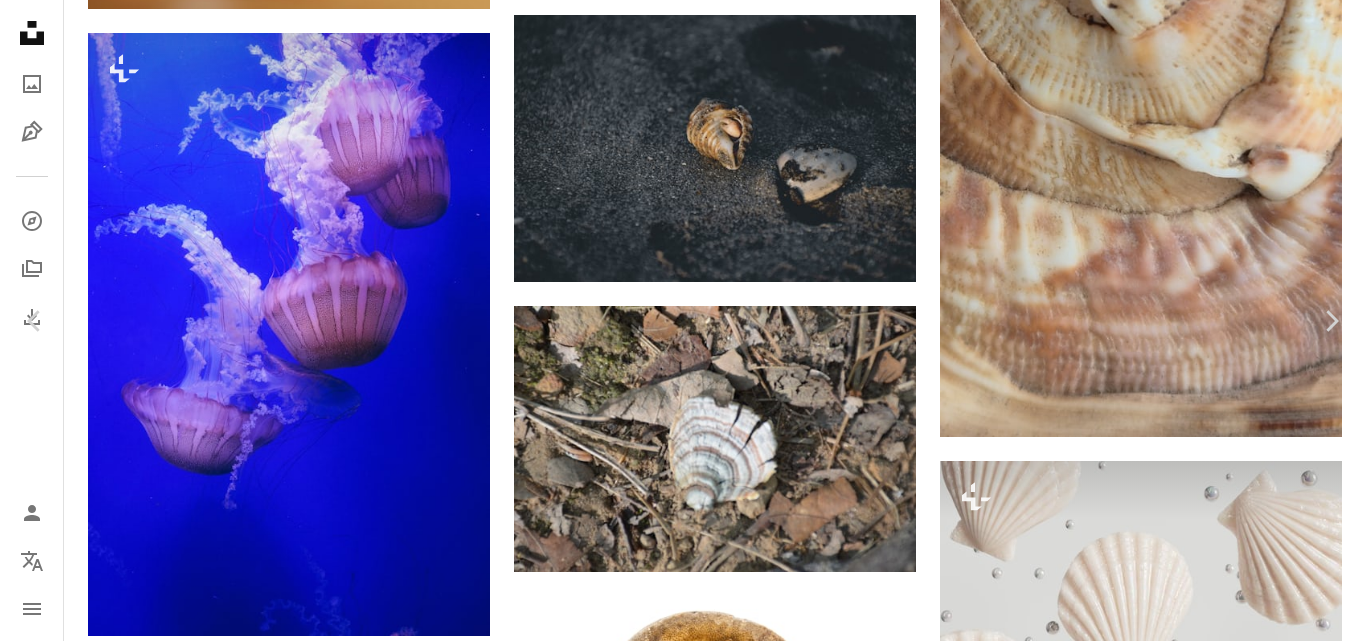 click on "An X shape Chevron left Chevron right Chevron right Planet Volumes For Unsplash+ A heart A plus sign A lock Download Zoom in A forward-right arrow Share More Actions Calendar outlined Published on July 26, 2024 Safety Licensed under the Unsplash+ License wallpaper background 3d render digital image seashells digital render Public domain images Related images Plus sign for Unsplash+ A heart A plus sign [FIRST] [LAST] For Unsplash+ A lock Download Plus sign for Unsplash+ A heart A plus sign [FIRST] [LAST] For Unsplash+ A lock Download Plus sign for Unsplash+ A heart A plus sign [FIRST] [LAST] For Unsplash+ A lock Download Plus sign for Unsplash+ A heart A plus sign [FIRST] [LAST] For Unsplash+ A lock Download Plus sign for Unsplash+ A heart A plus sign [FIRST] [LAST] For Unsplash+ A lock Download Plus sign for Unsplash+ A heart A plus sign [FIRST] [LAST] For Unsplash+ A lock Download Plus sign for Unsplash+ A heart A plus sign For" at bounding box center [683, 4074] 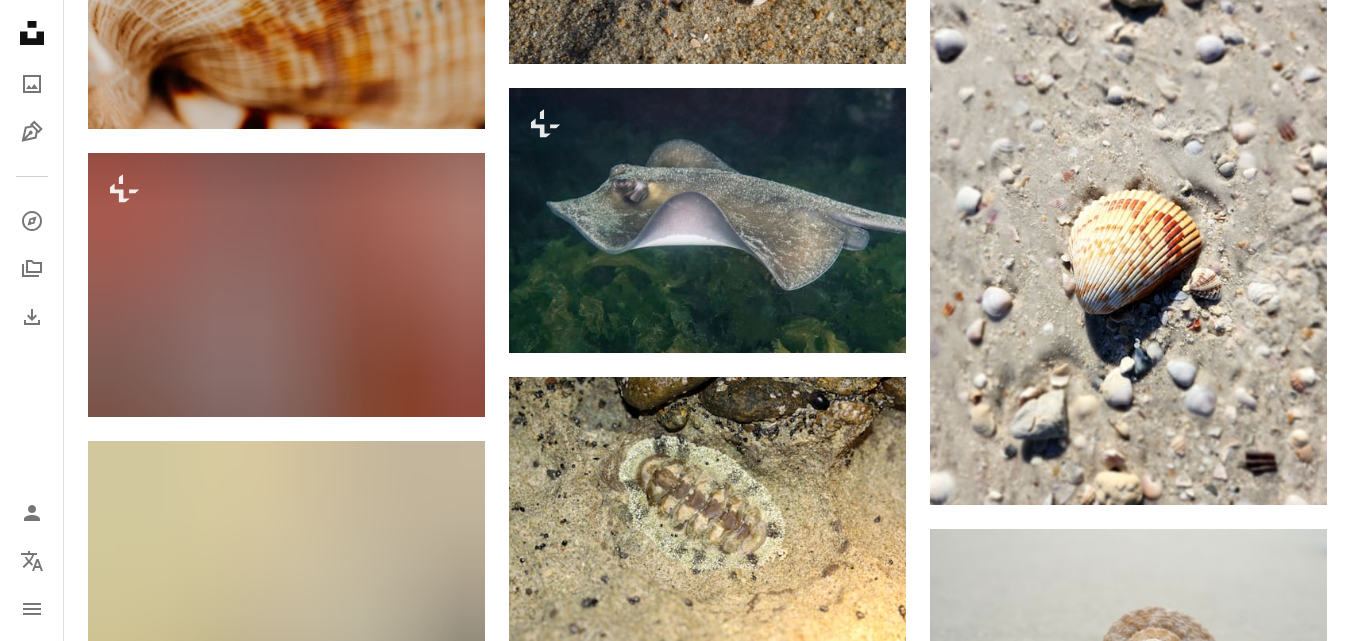 scroll, scrollTop: 20299, scrollLeft: 0, axis: vertical 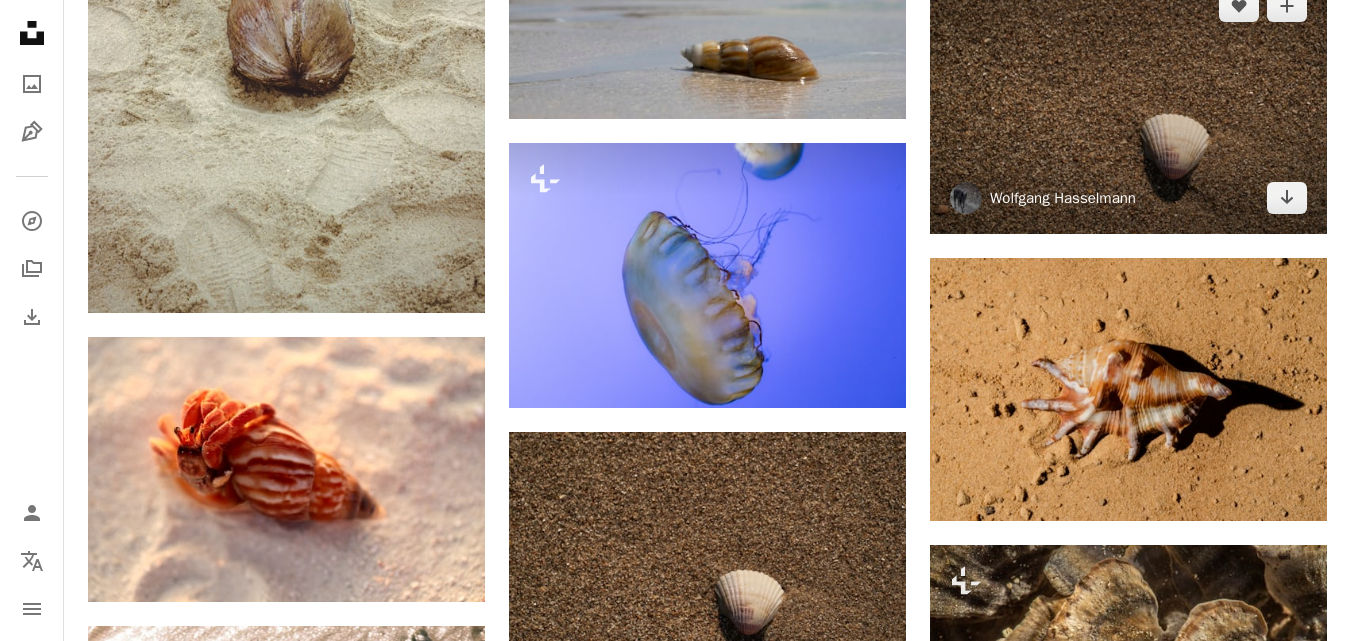 click on "Wolfgang Hasselmann" at bounding box center (1063, 198) 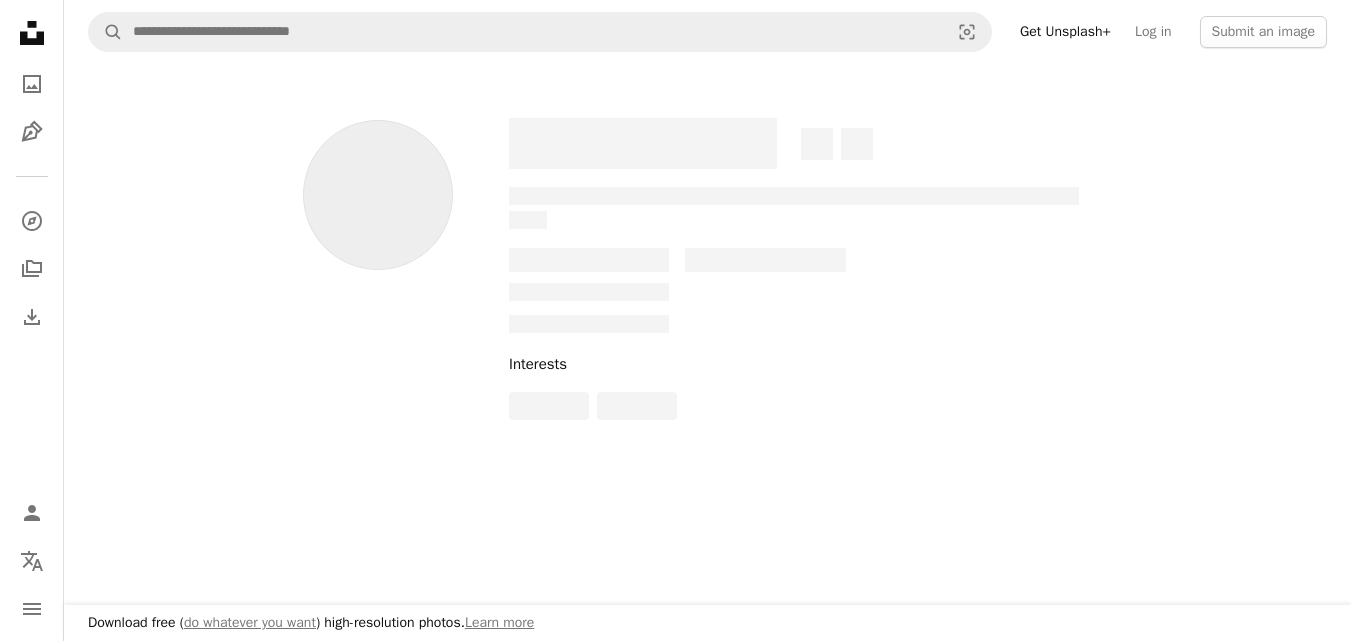 scroll, scrollTop: 0, scrollLeft: 0, axis: both 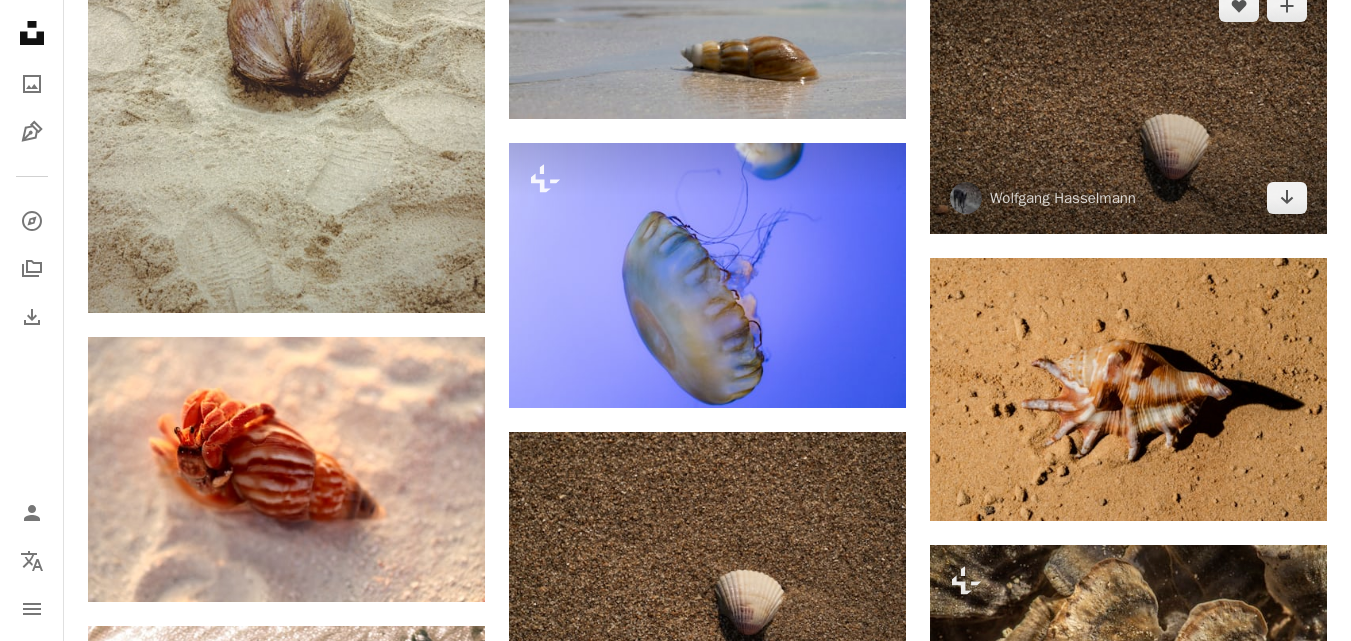 click at bounding box center (1128, 102) 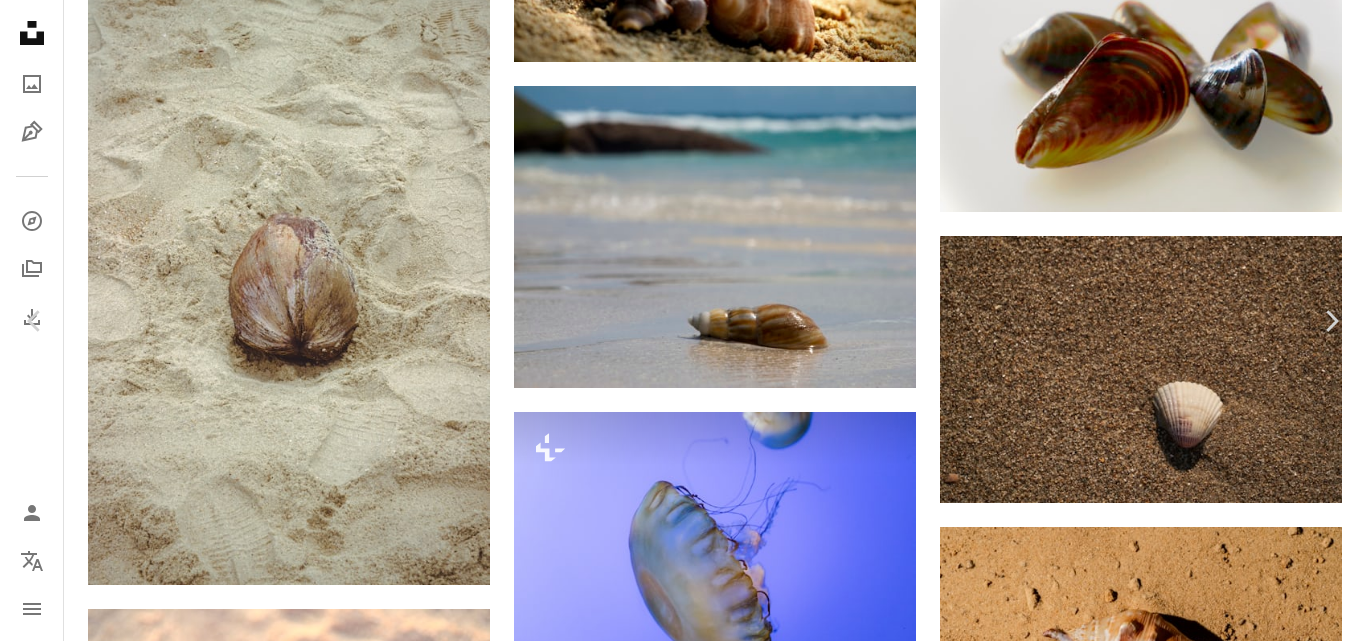 click at bounding box center (676, 6042) 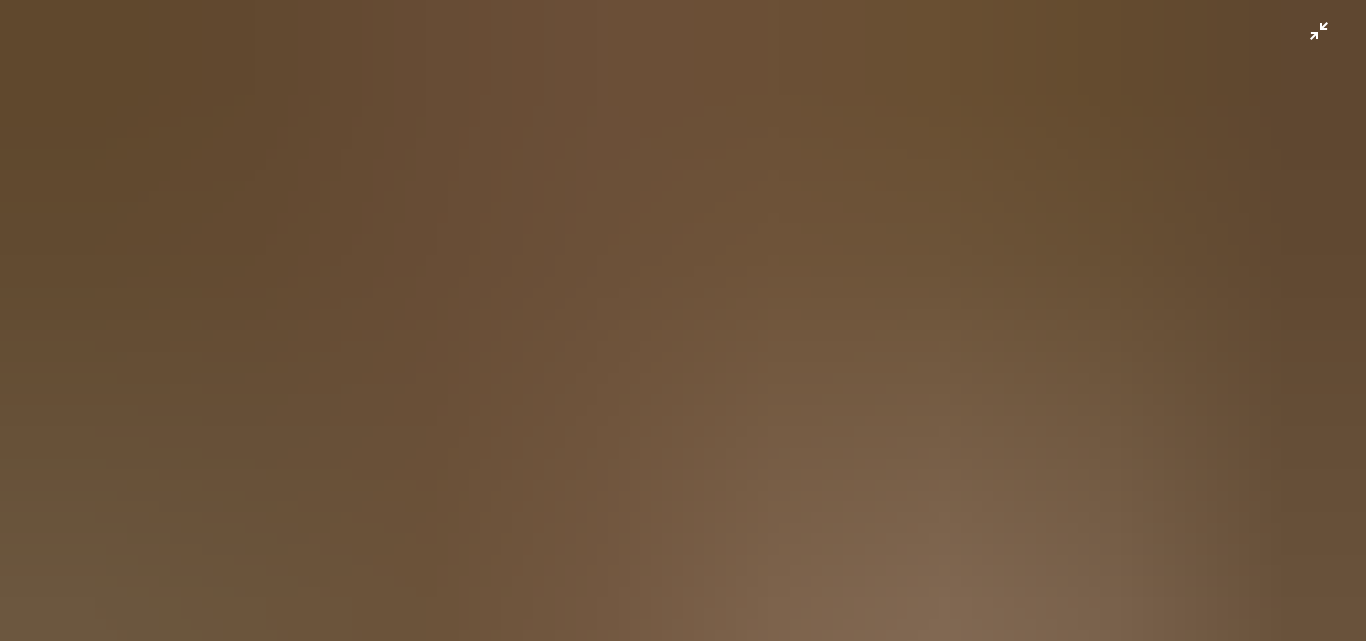 scroll, scrollTop: 125, scrollLeft: 0, axis: vertical 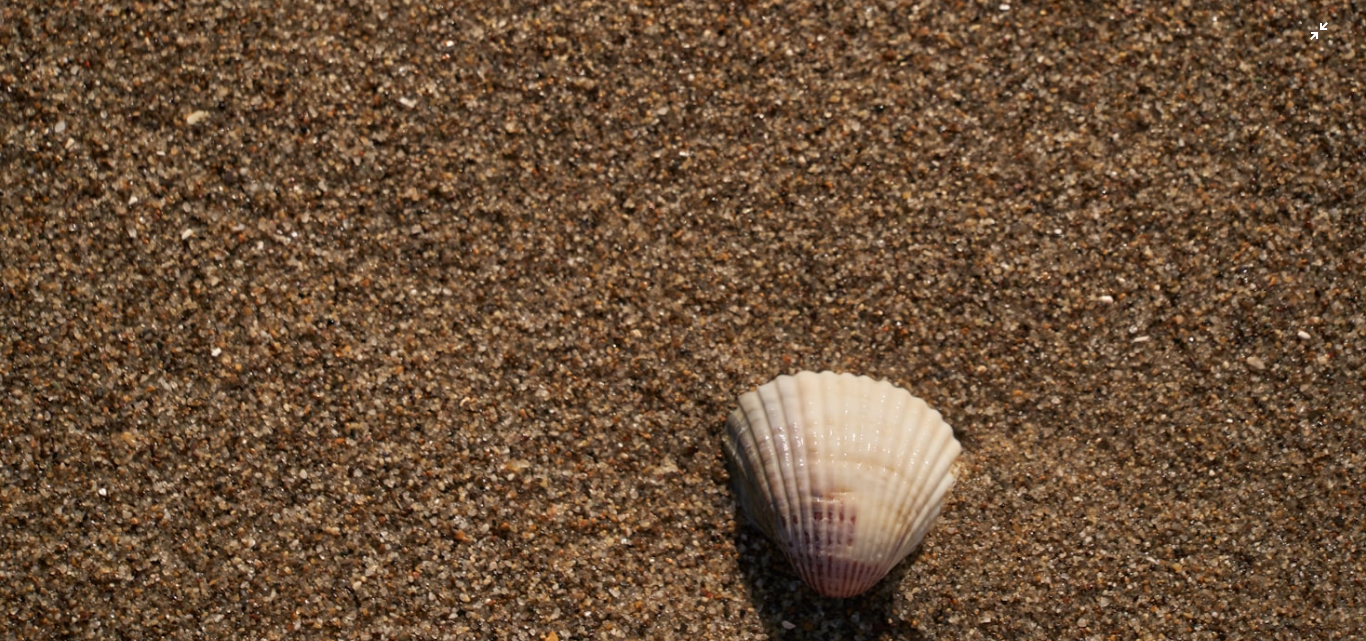 click at bounding box center (683, 330) 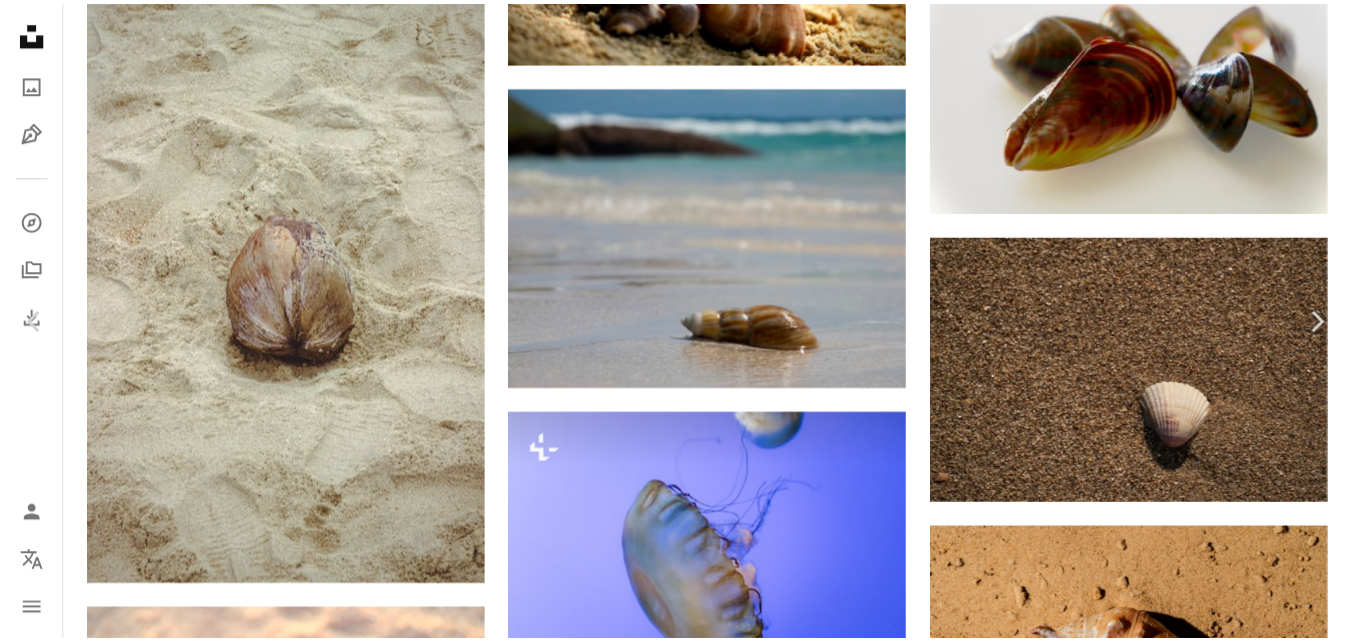 scroll, scrollTop: 26, scrollLeft: 0, axis: vertical 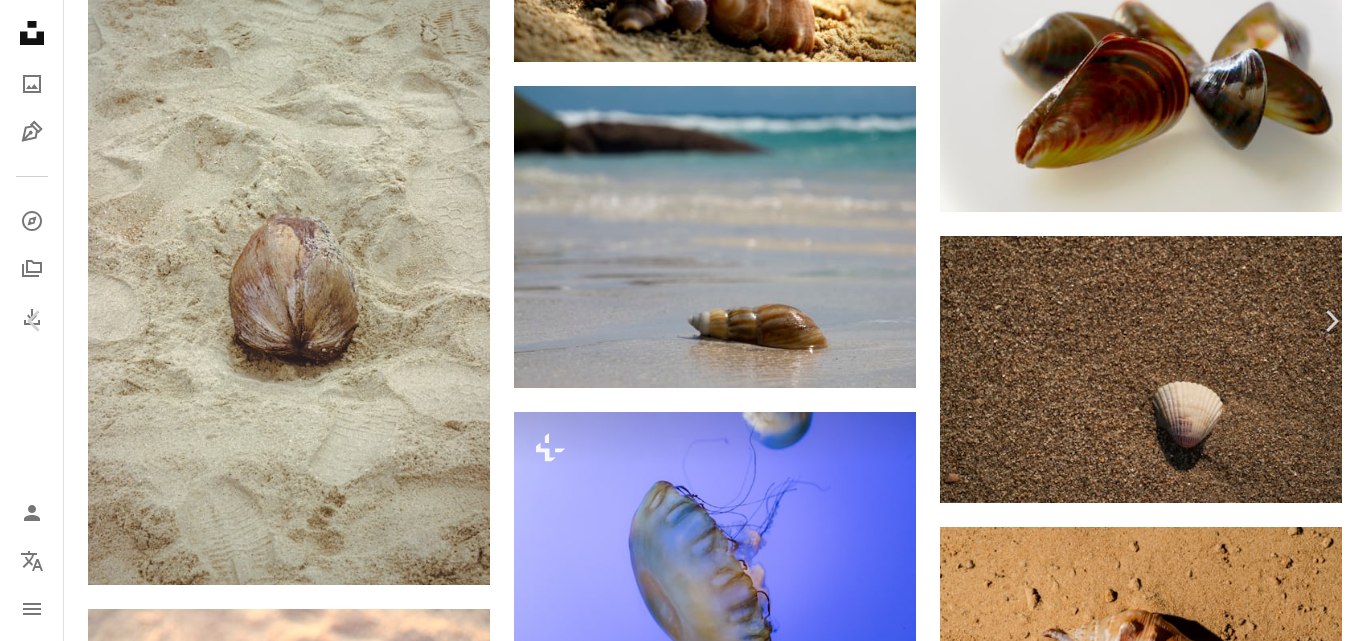 click on "An X shape Chevron left Chevron right [FIRST] [LAST] [USERNAME] A heart A plus sign Download free Chevron down Zoom in Featured in Photos , Health & Wellness A forward-right arrow Share More Actions Calendar outlined Published on February 7, 2022 Camera SONY, ILCE-7M3 Safety Free to use under the Unsplash License animal brown seashell sea life clam invertebrate Creative Commons images Browse premium related images on iStock | Save 20% with code UNSPLASH20 View more on iStock ↗ Related images A heart A plus sign [FIRST] [LAST] Arrow pointing down Plus sign for Unsplash+ A heart A plus sign [FIRST] [LAST] For Unsplash+ A lock Download A heart A plus sign [FIRST] [LAST] Arrow pointing down A heart A plus sign [FIRST] [LAST] Available for hire A checkmark inside of a circle Arrow pointing down A heart A plus sign [FIRST] [LAST] Arrow pointing down A heart A plus sign [FIRST] [LAST] Arrow pointing down Plus sign for Unsplash+ A heart A plus sign [FIRST] [LAST] For A lock" at bounding box center (683, 5984) 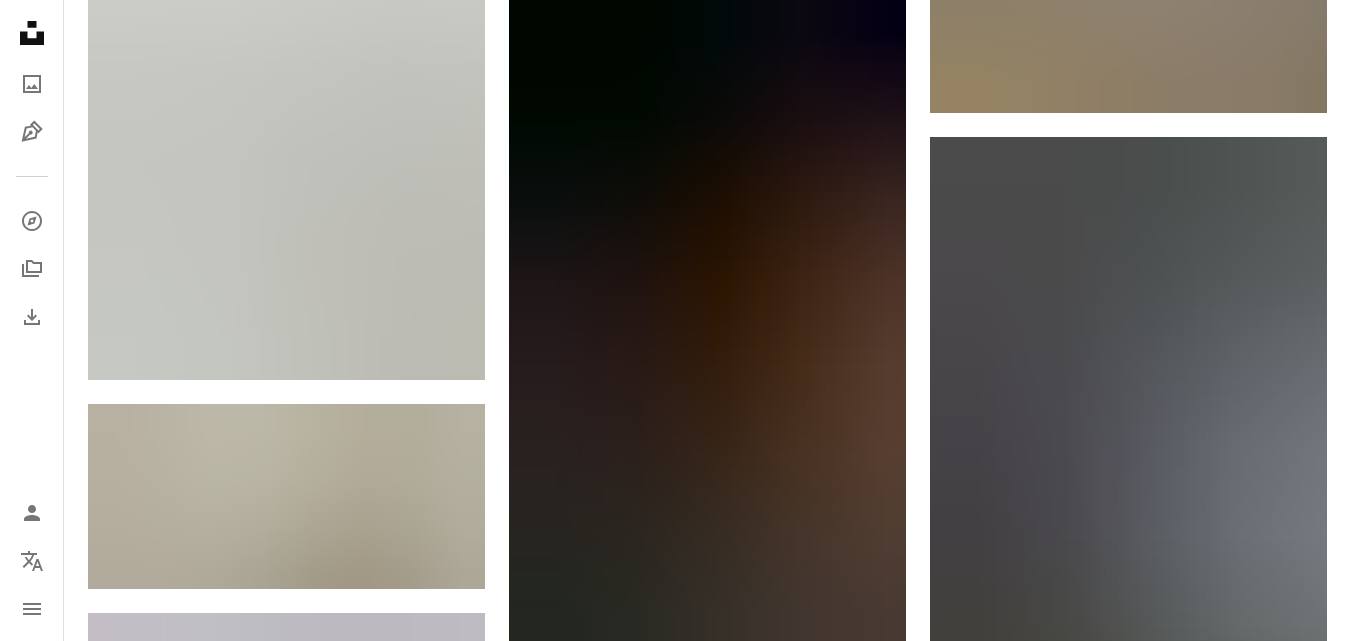 scroll, scrollTop: 25146, scrollLeft: 0, axis: vertical 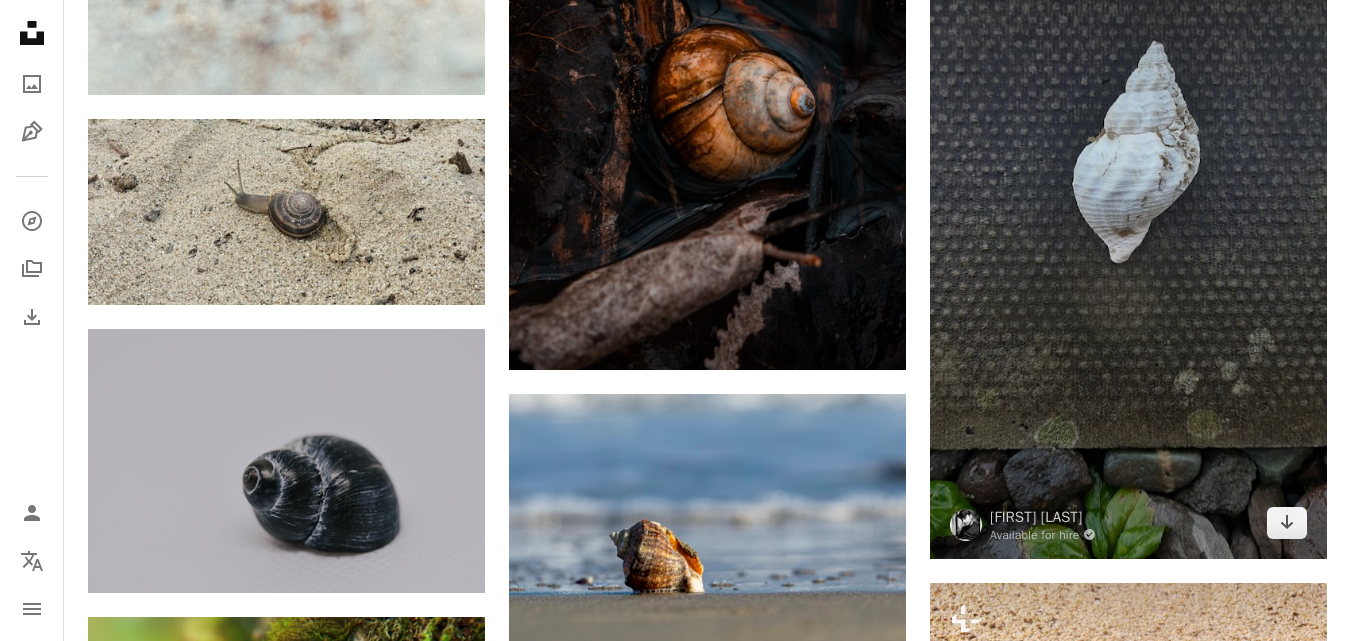 click at bounding box center [1128, 206] 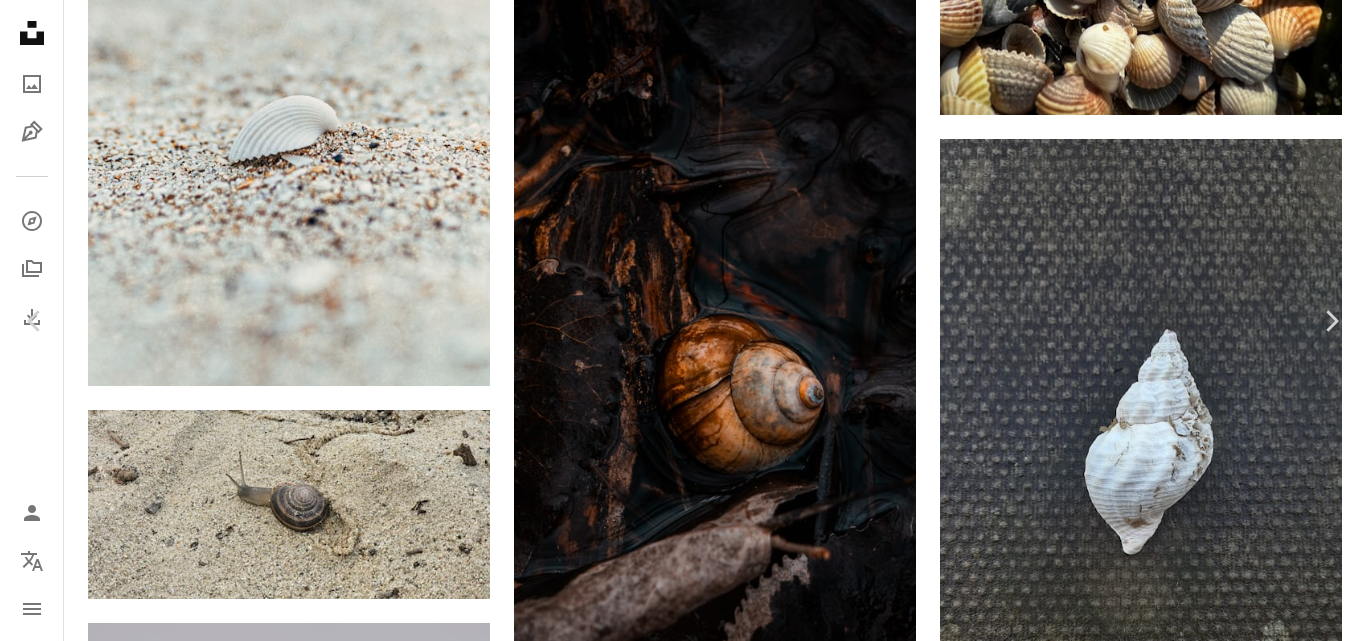 click on "Chevron down" 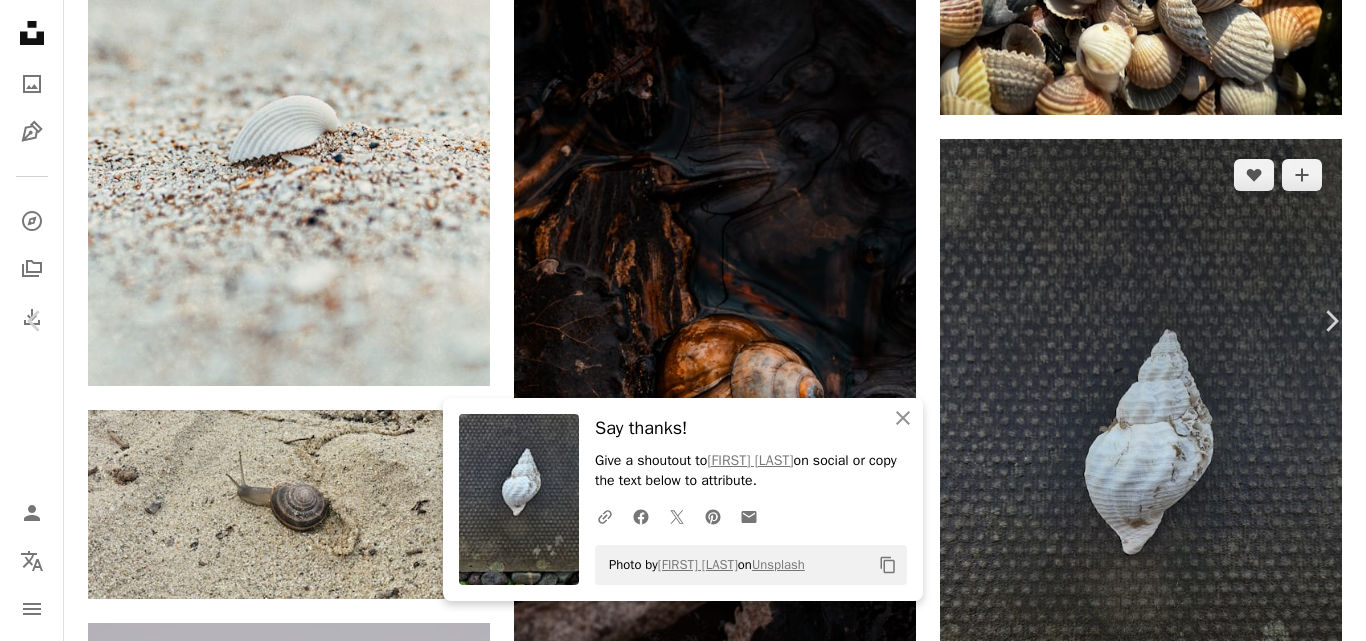 click on "An X shape Chevron left Chevron right An X shape Close Say thanks! Give a shoutout to [FIRST] [LAST] on social or copy the text below to attribute. A URL sharing icon (chains) Facebook icon X (formerly Twitter) icon Pinterest icon An envelope Photo by [FIRST] [LAST] on Unsplash
Copy content [FIRST] [LAST] Available for hire A checkmark inside of a circle A heart A plus sign Download free Chevron down Zoom in Views 30,568 Downloads 231 A forward-right arrow Share Info icon Info More Actions A map marker [CITY], [CITY], [COUNTRY], [COUNTRY] Calendar outlined Published on March 6, 2022 Camera samsung, SM-M307F Safety Free to use under the Unsplash License seashell animal bird grey [COUNTRY] [CITY] sea life clam invertebrate conch portobello HD Wallpapers Browse premium related images on iStock | Save 20% with code UNSPLASH20 View more on iStock ↗ Related images A heart A plus sign [FIRST] [LAST] Available for hire A checkmark inside of a circle Arrow pointing down A heart A plus sign" at bounding box center (683, 4129) 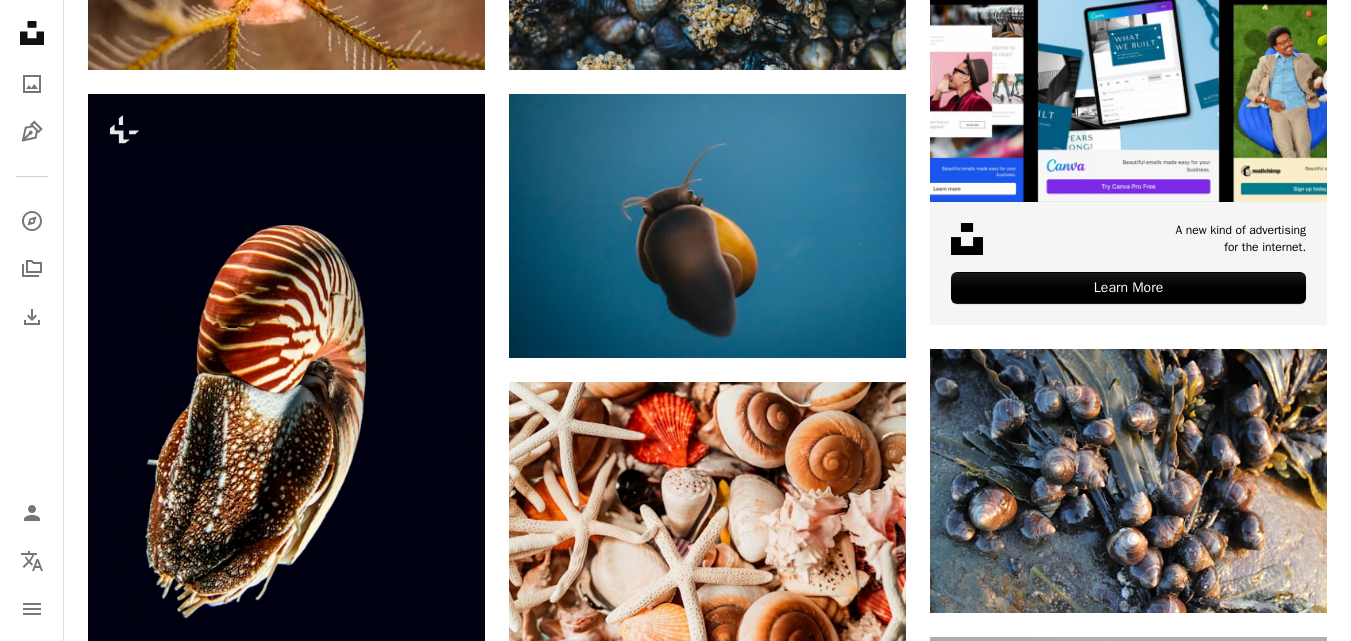 scroll, scrollTop: 507, scrollLeft: 0, axis: vertical 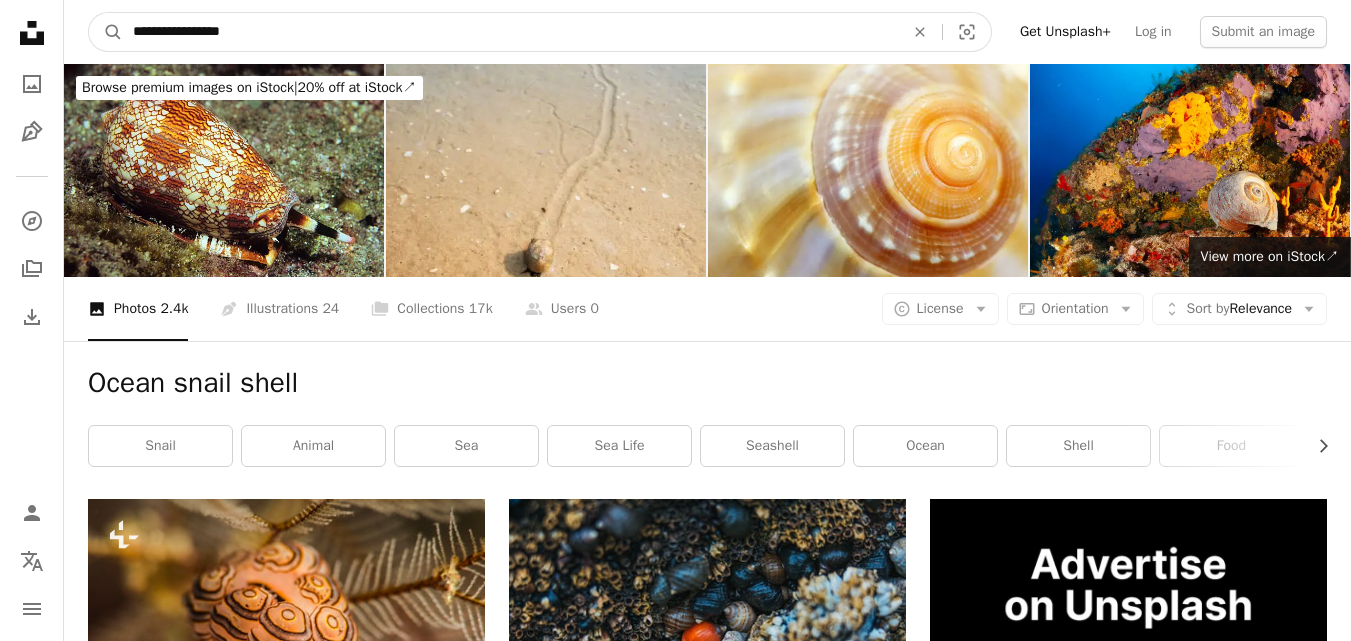 drag, startPoint x: 320, startPoint y: 41, endPoint x: 134, endPoint y: 78, distance: 189.64441 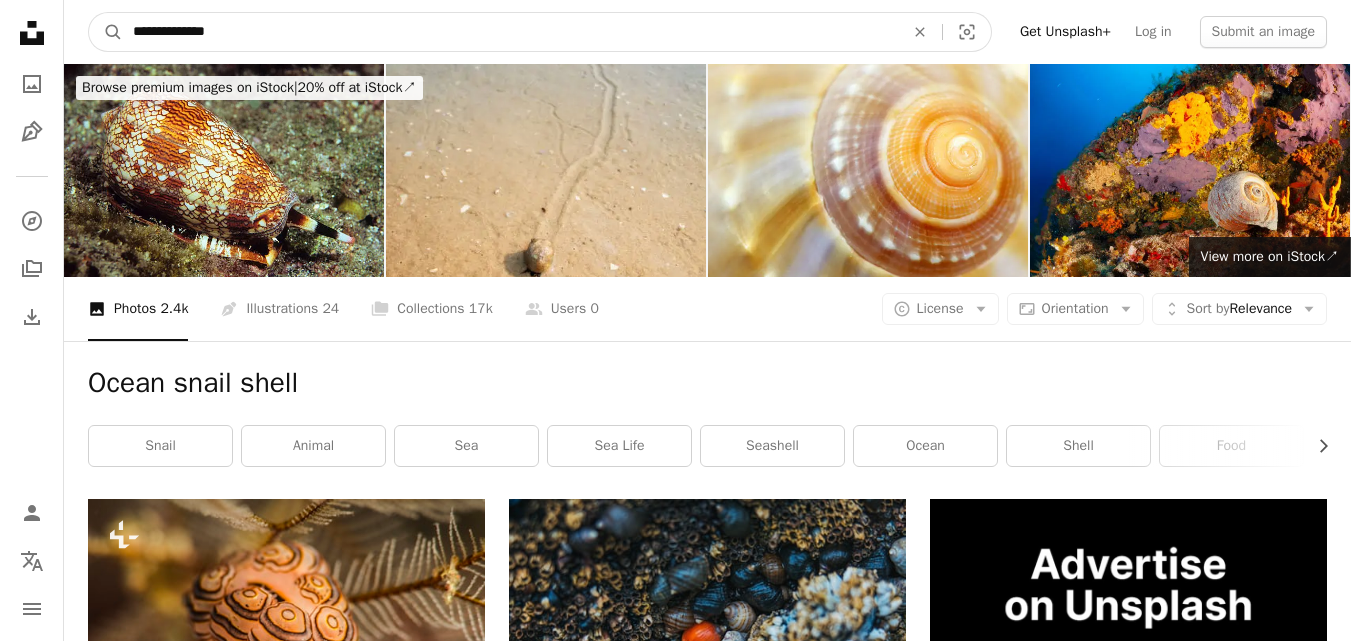 type on "**********" 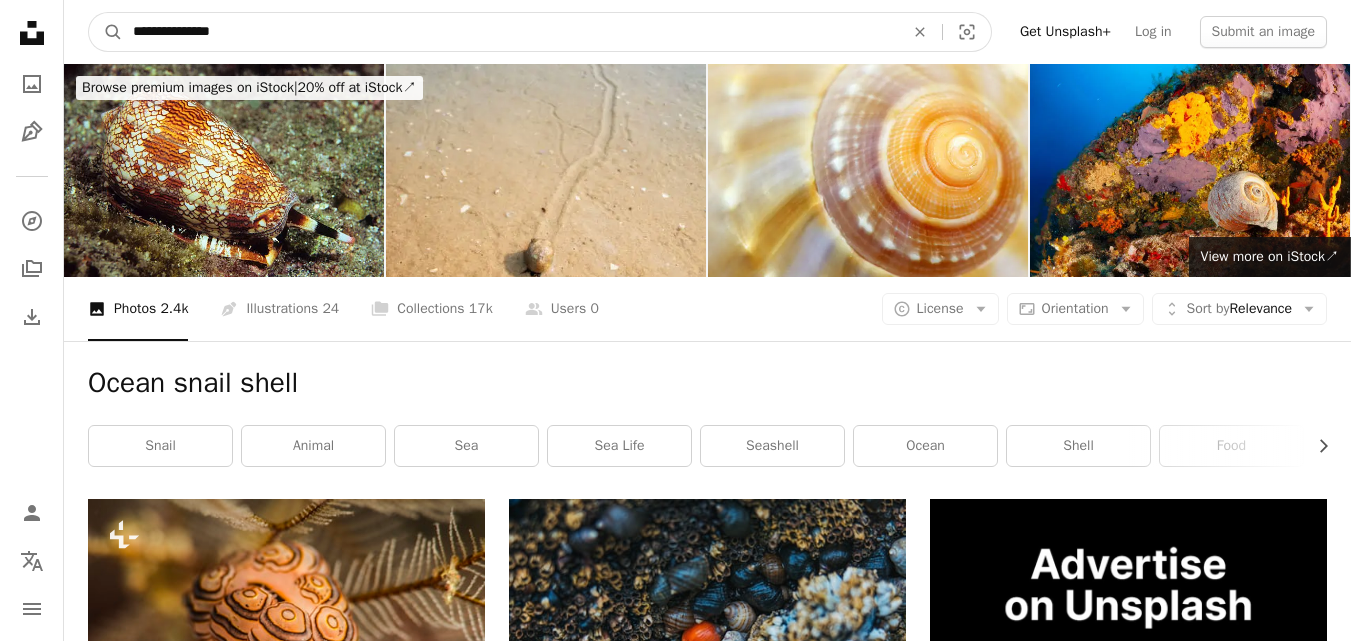 click on "A magnifying glass" at bounding box center (106, 32) 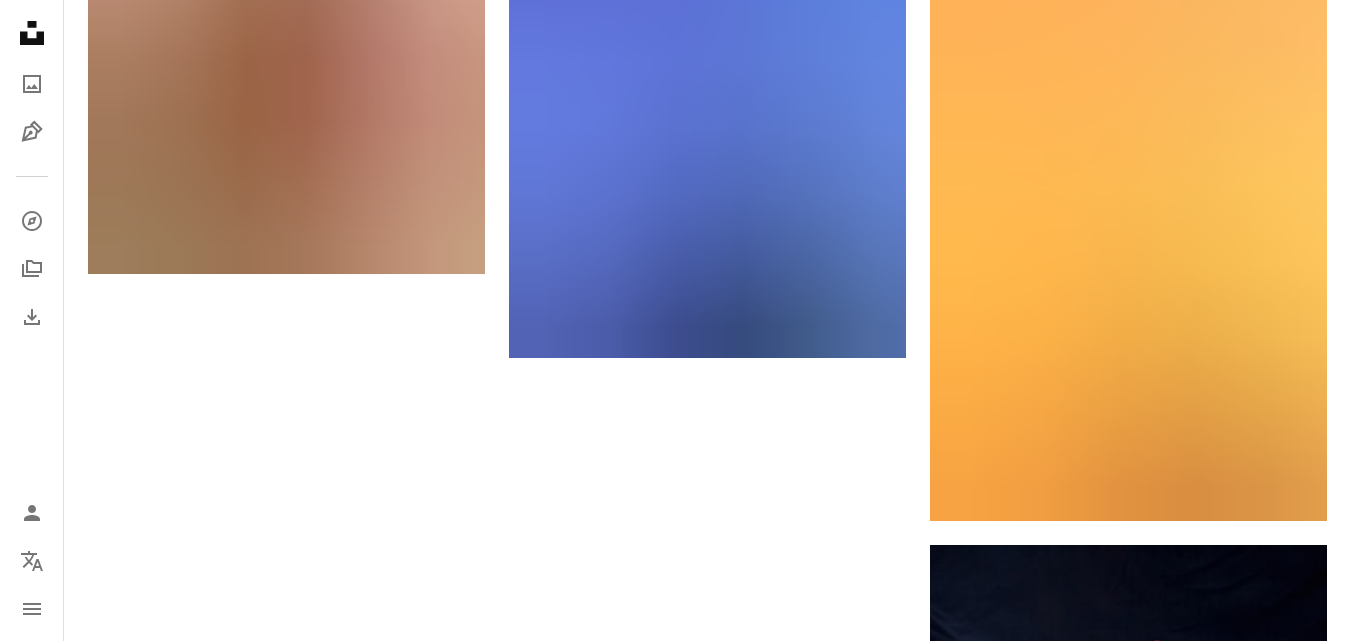 scroll, scrollTop: 3389, scrollLeft: 0, axis: vertical 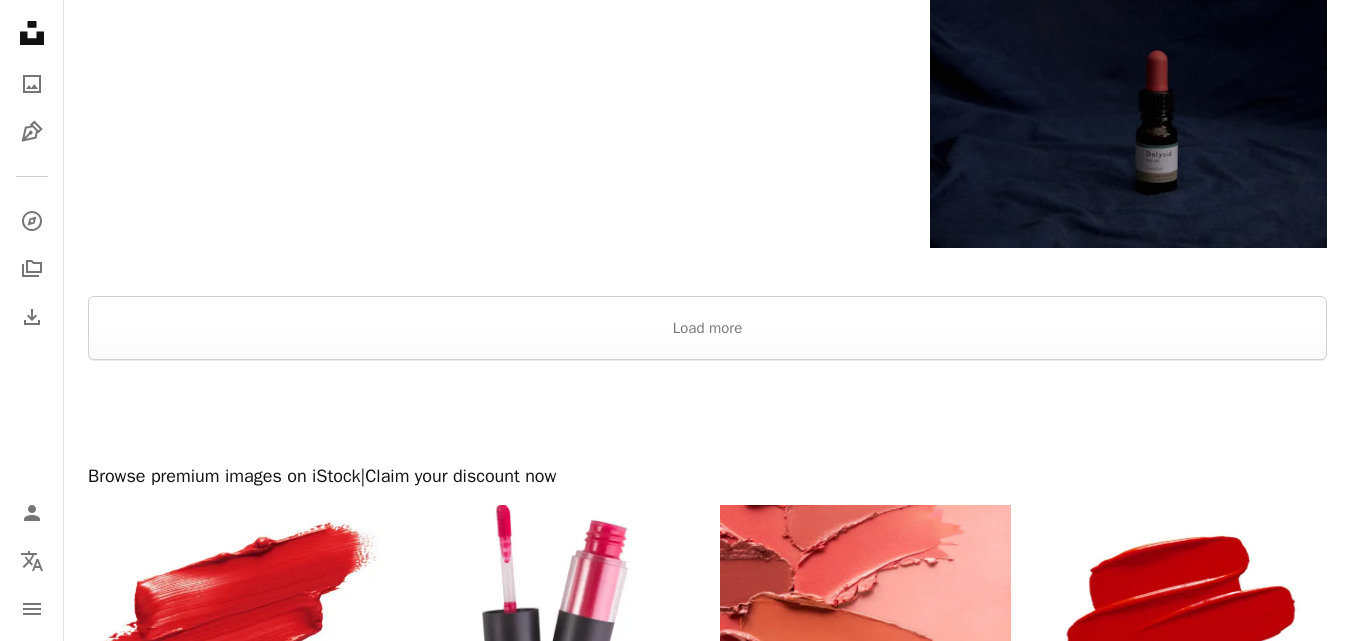 click at bounding box center (707, 272) 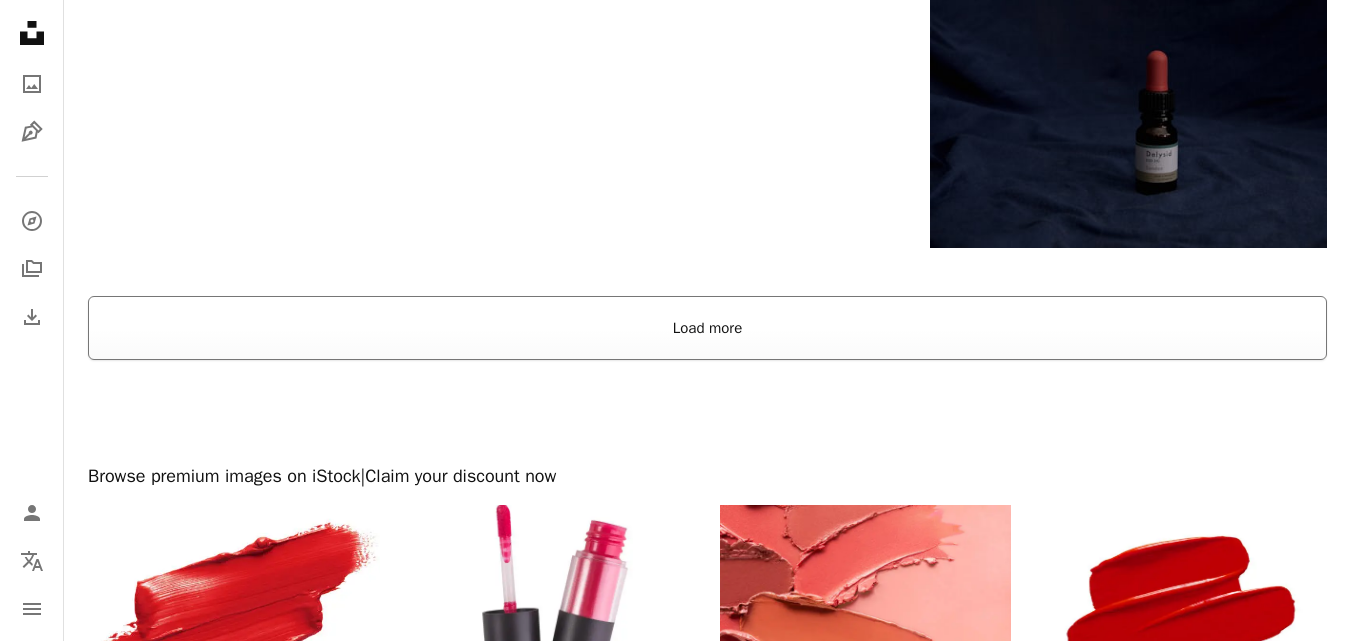 click on "Load more" at bounding box center (707, 328) 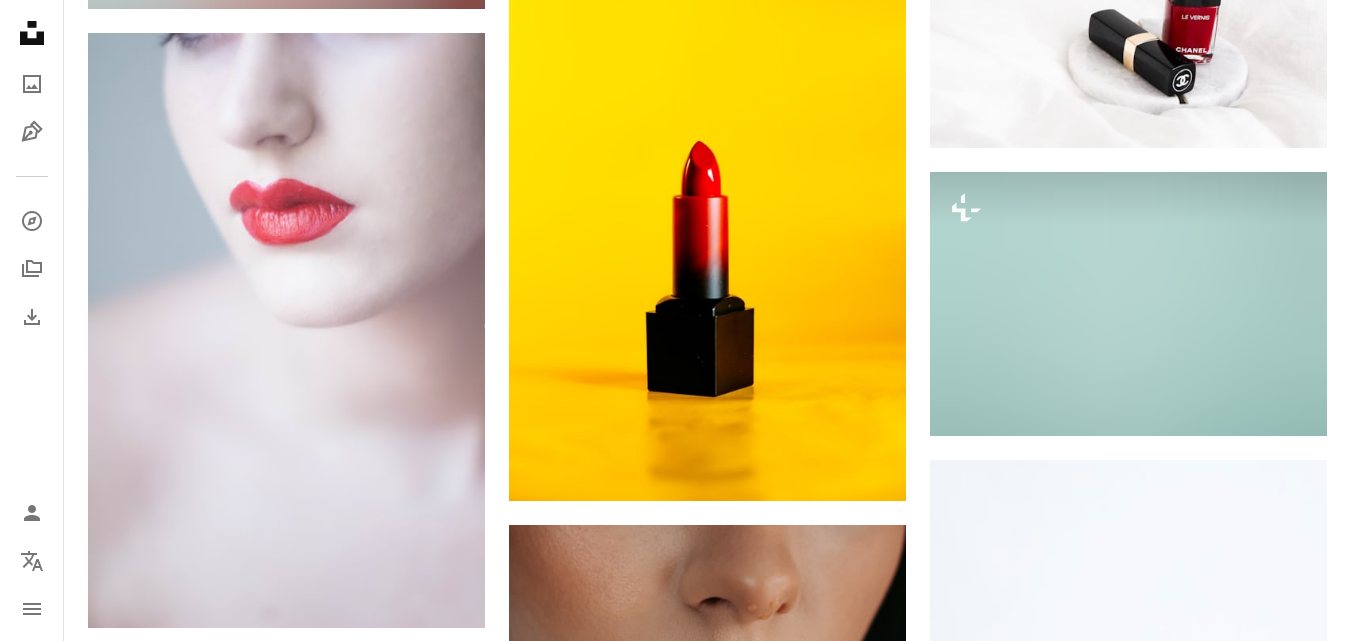 scroll, scrollTop: 3879, scrollLeft: 0, axis: vertical 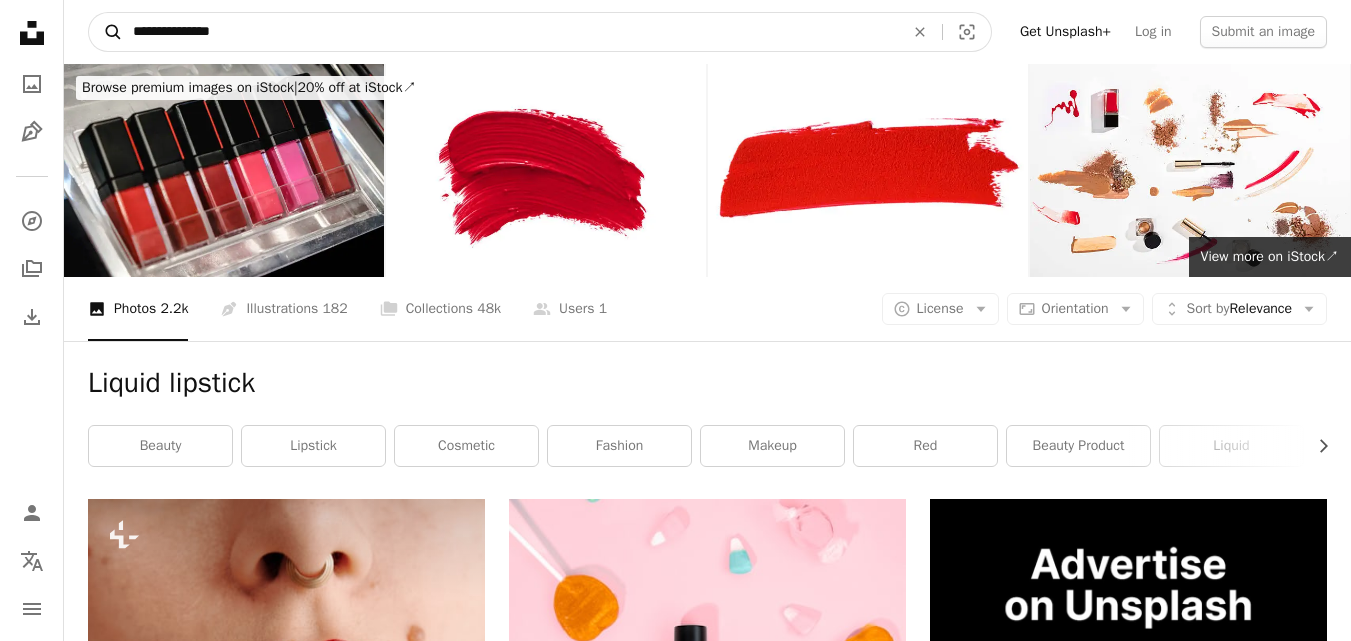 drag, startPoint x: 285, startPoint y: 29, endPoint x: 112, endPoint y: 13, distance: 173.73831 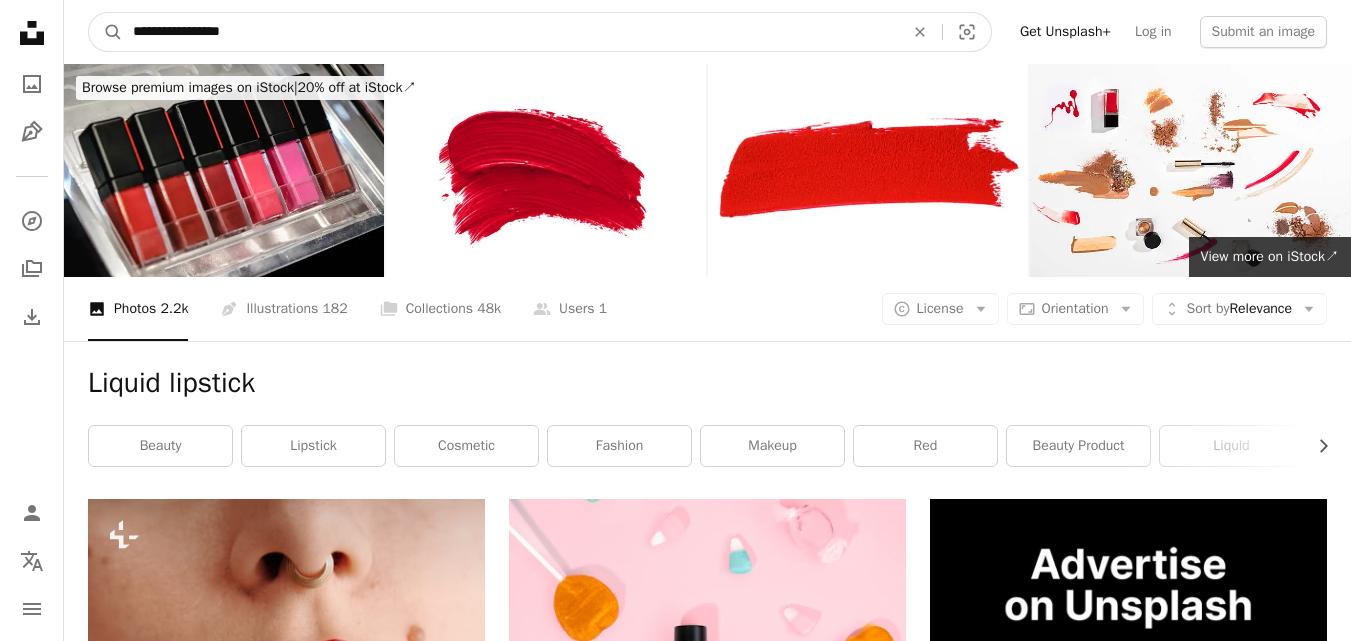 type on "**********" 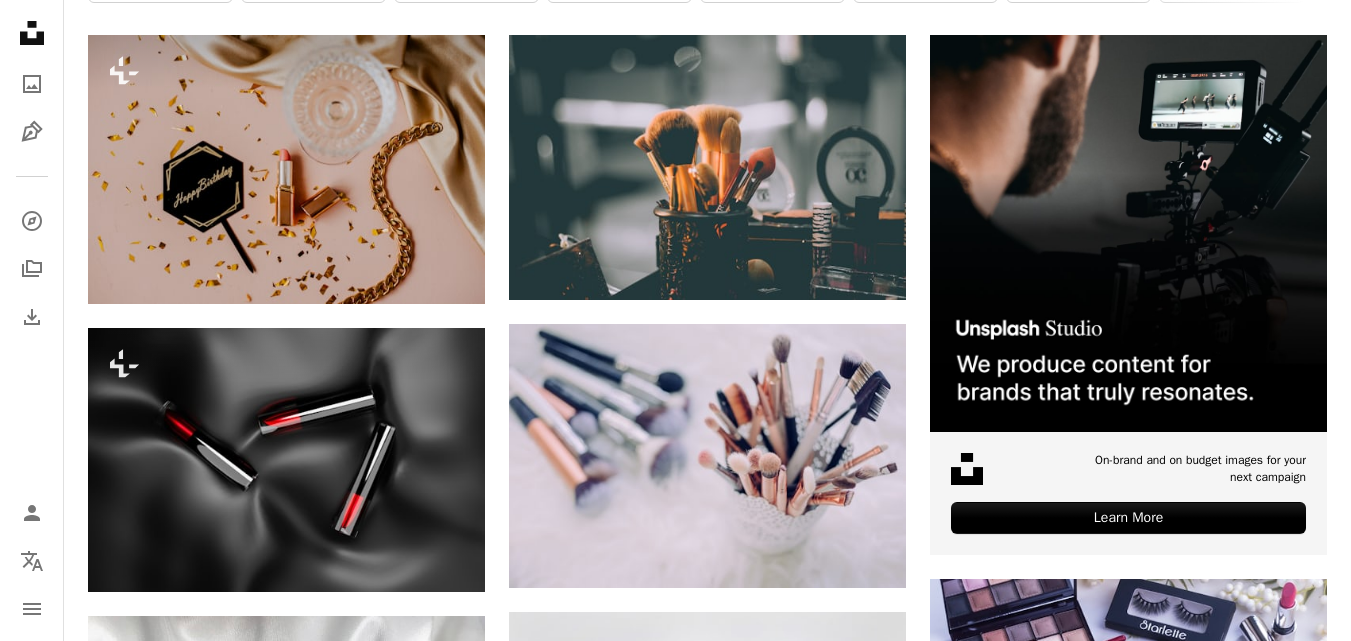 scroll, scrollTop: 471, scrollLeft: 0, axis: vertical 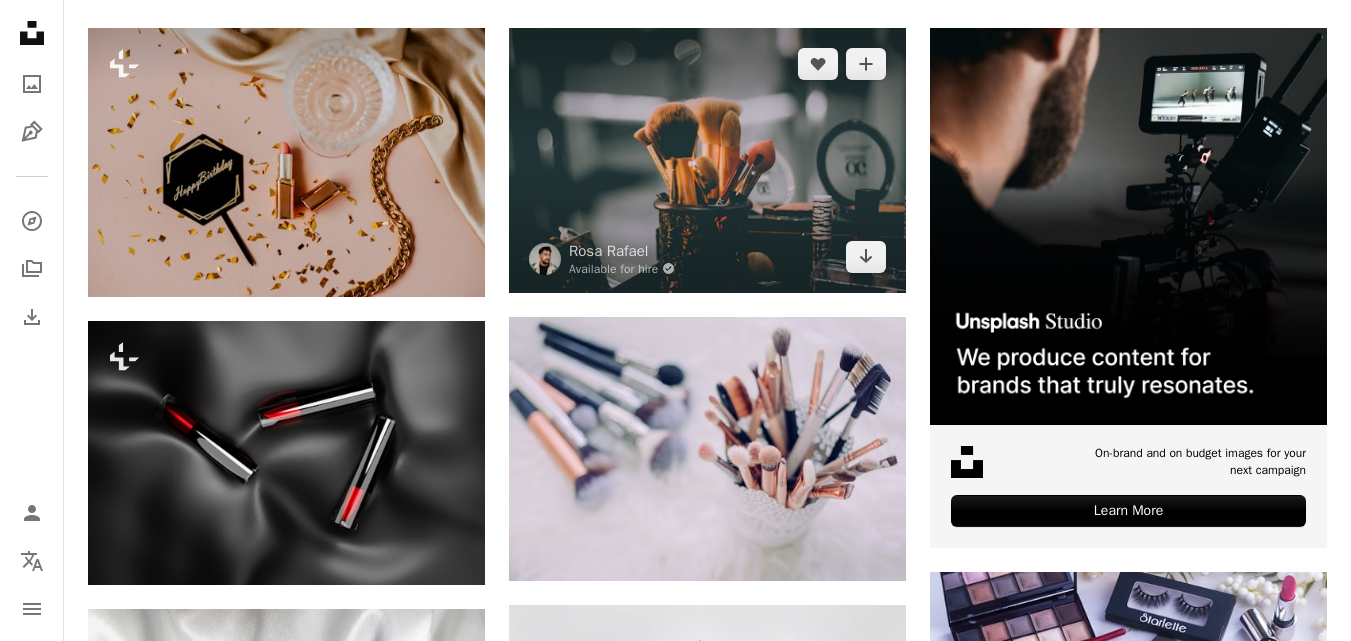 click at bounding box center (707, 160) 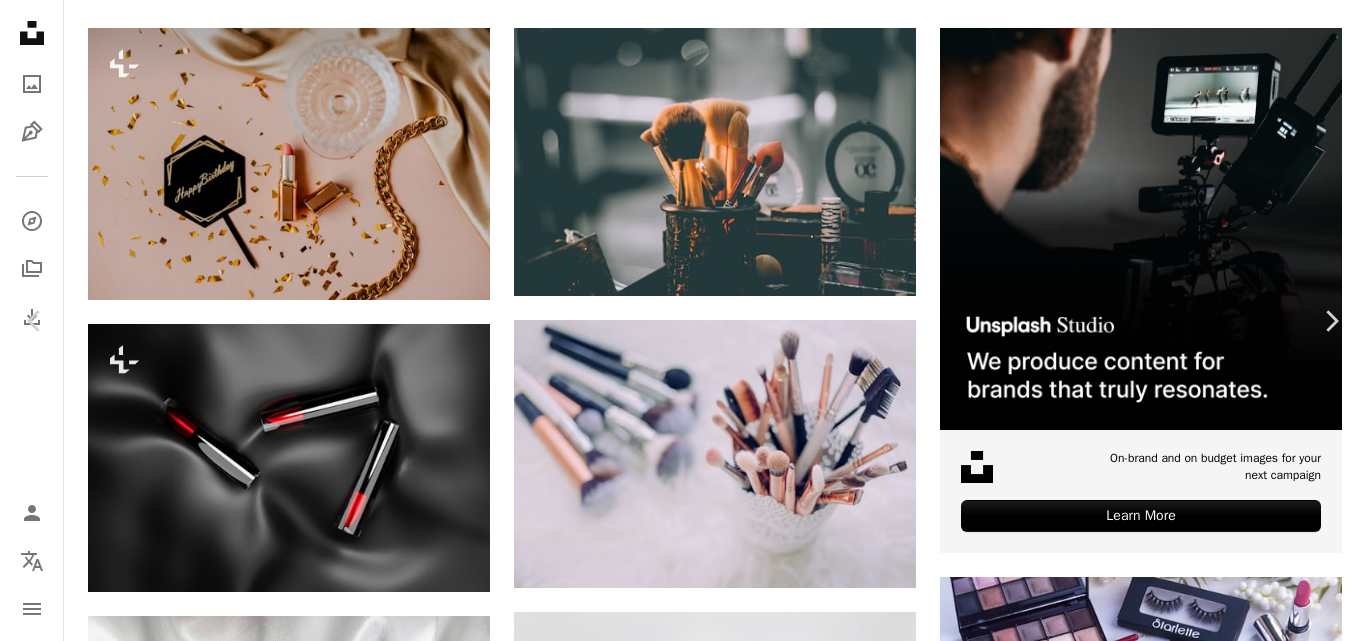 click on "Download free" at bounding box center [1167, 3868] 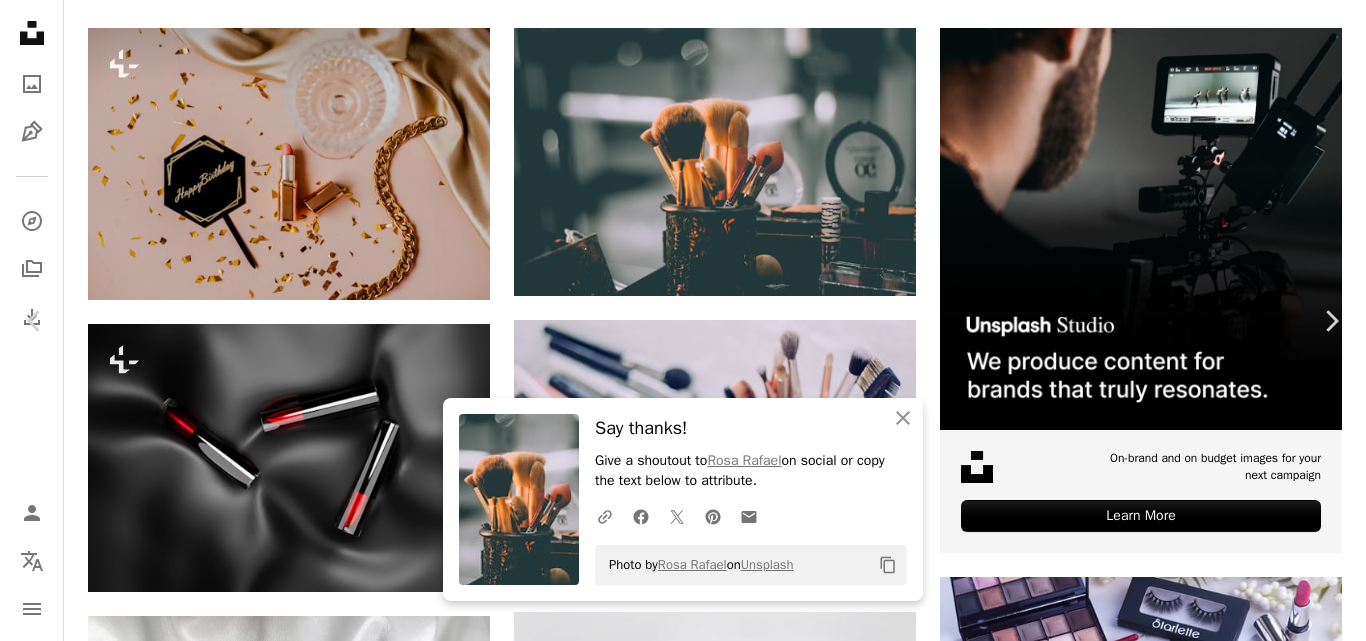 click on "Chevron down" 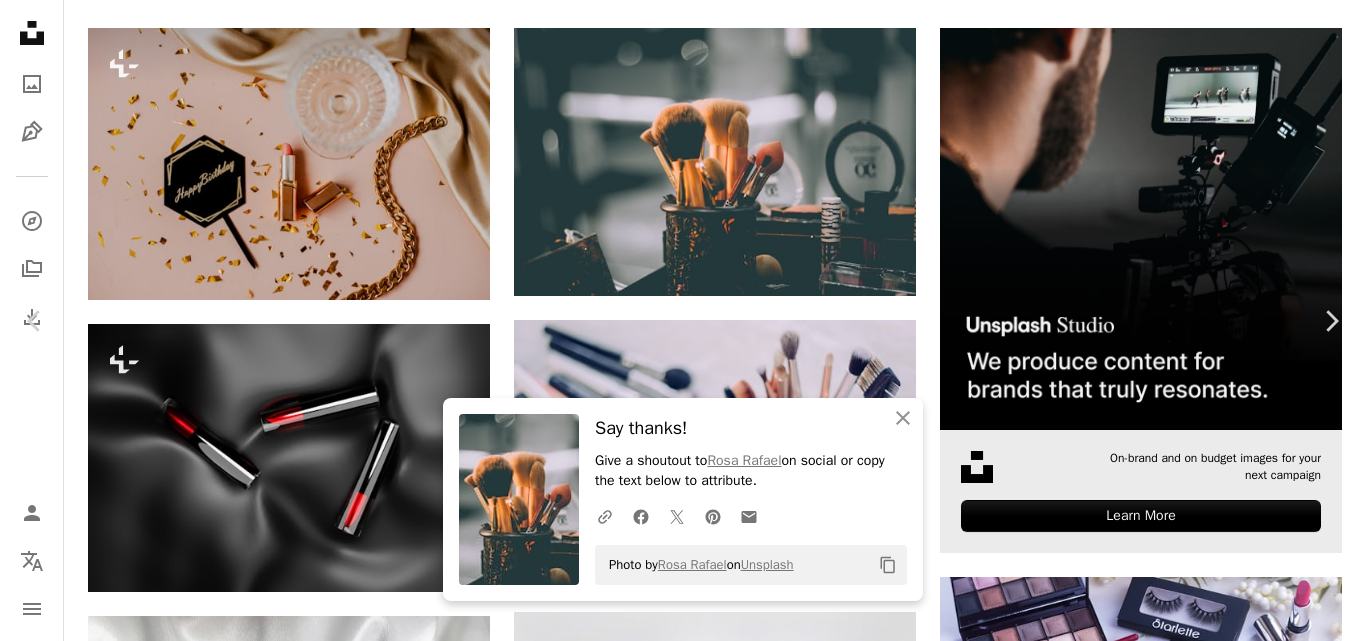 click on "An X shape Chevron left Chevron right An X shape Close Say thanks! Give a shoutout to Rosa Rafael on social or copy the text below to attribute. A URL sharing icon (chains) Facebook icon X (formerly Twitter) icon Pinterest icon An envelope Photo by Rosa Rafael on Unsplash
Copy content Rosa Rafael Available for hire A checkmark inside of a circle A heart A plus sign Download free Chevron down Zoom in Views 12,072,225 Downloads 144,707 Featured in Photos A forward-right arrow Share Info icon Info More Actions link on bio. A map marker Foz do Iguaçu, Brazil Calendar outlined Published on [MONTH] [DAY], [YEAR] Camera Canon, EOS REBEL T3 Safety Free to use under the Unsplash License background art black architecture makeup artist cosmetic bokeh lights lipstick decor brush powder artisan makeup background makeup brush brushes beauty and the beast beauty in nature art material Backgrounds Browse premium related images on iStock | Save 20% with code UNSPLASH20 View more on iStock ↗ Related images For" at bounding box center (683, 4141) 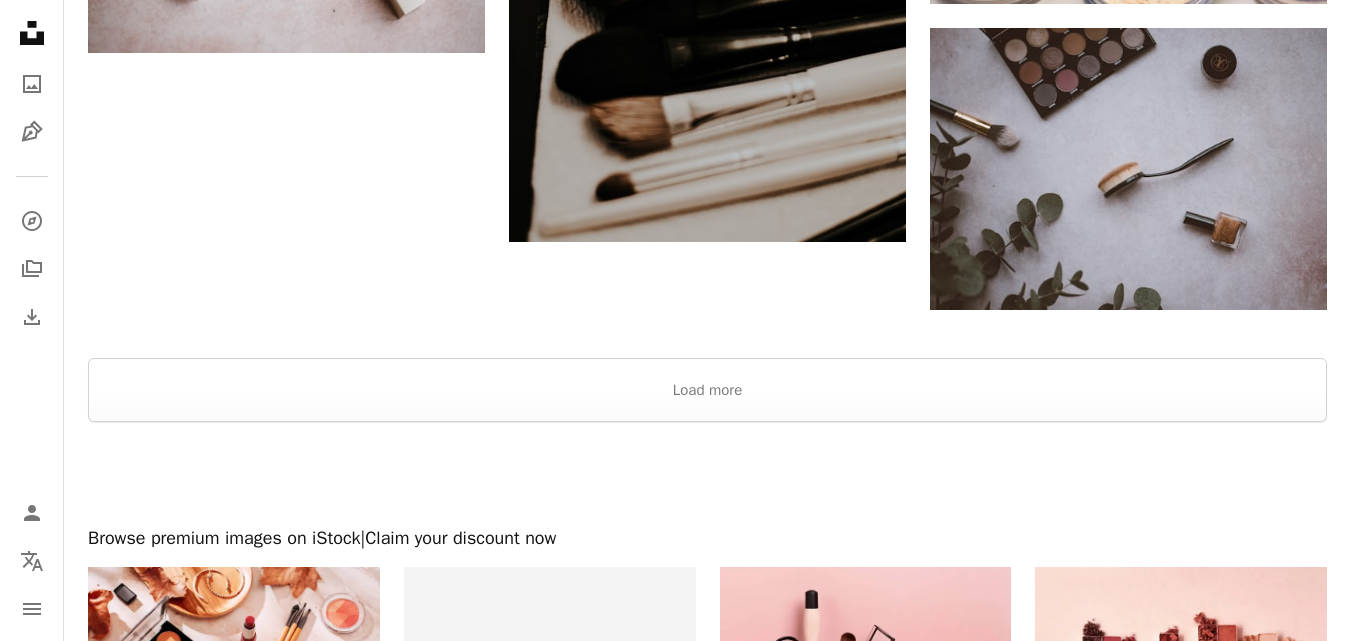 scroll, scrollTop: 3050, scrollLeft: 0, axis: vertical 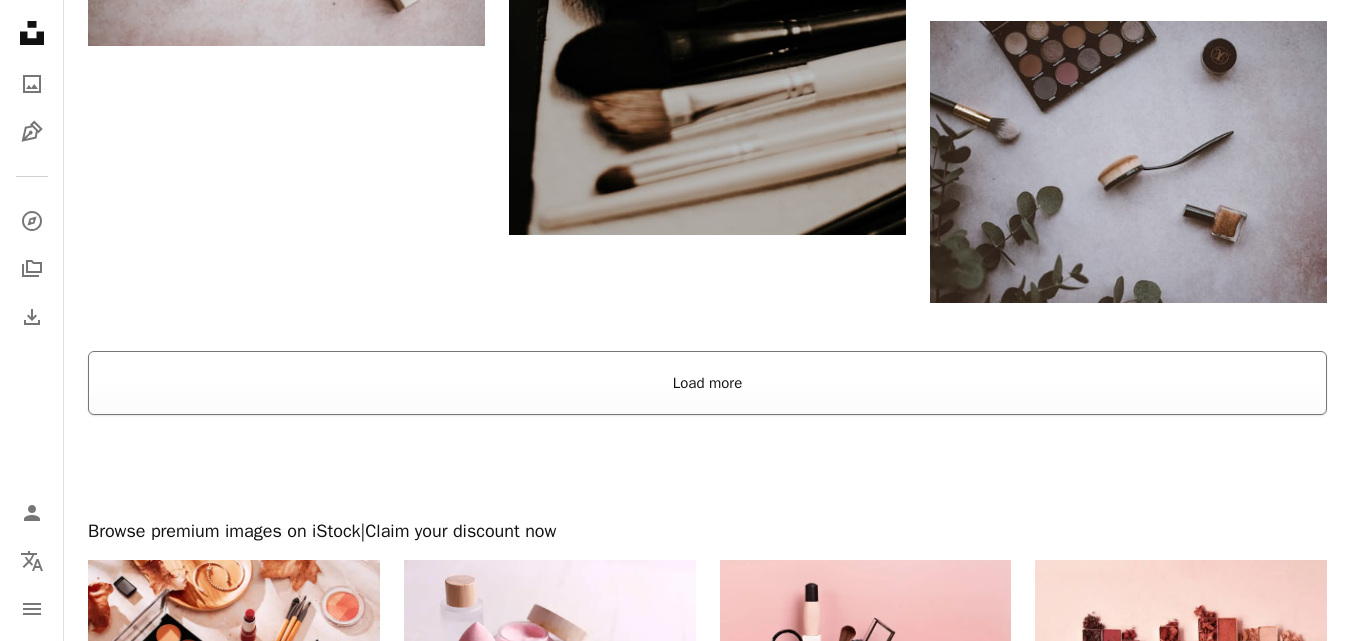 click on "Load more" at bounding box center (707, 383) 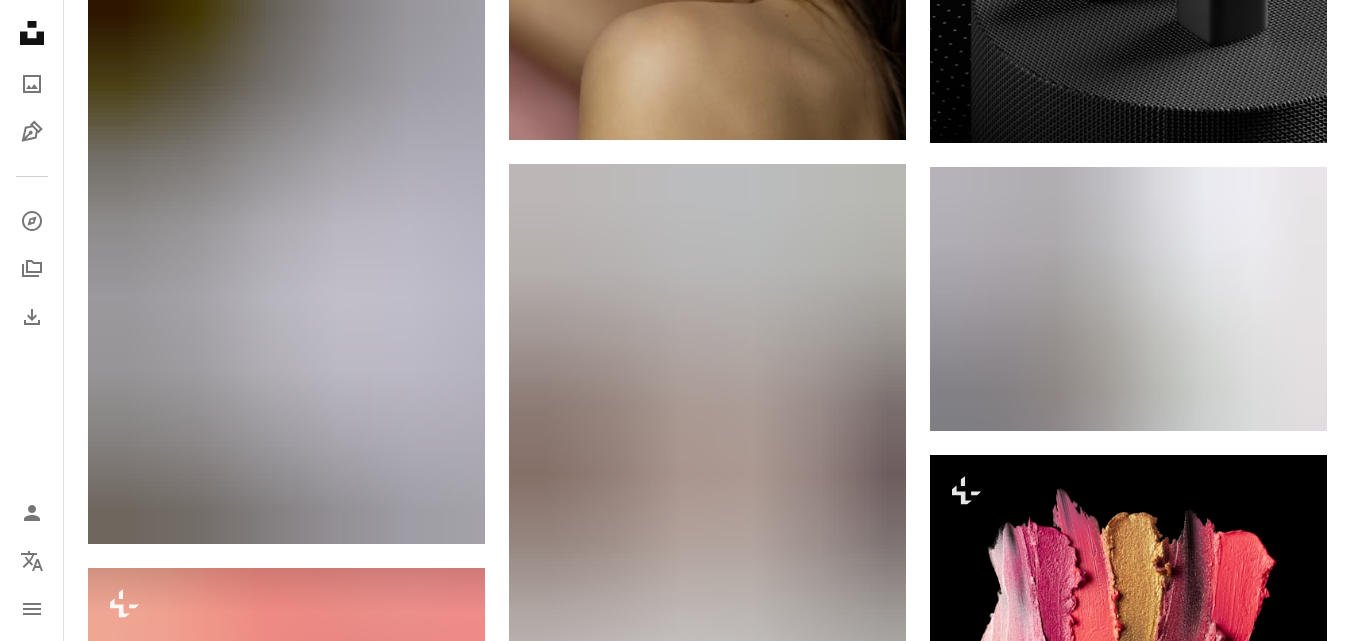 scroll, scrollTop: 3753, scrollLeft: 0, axis: vertical 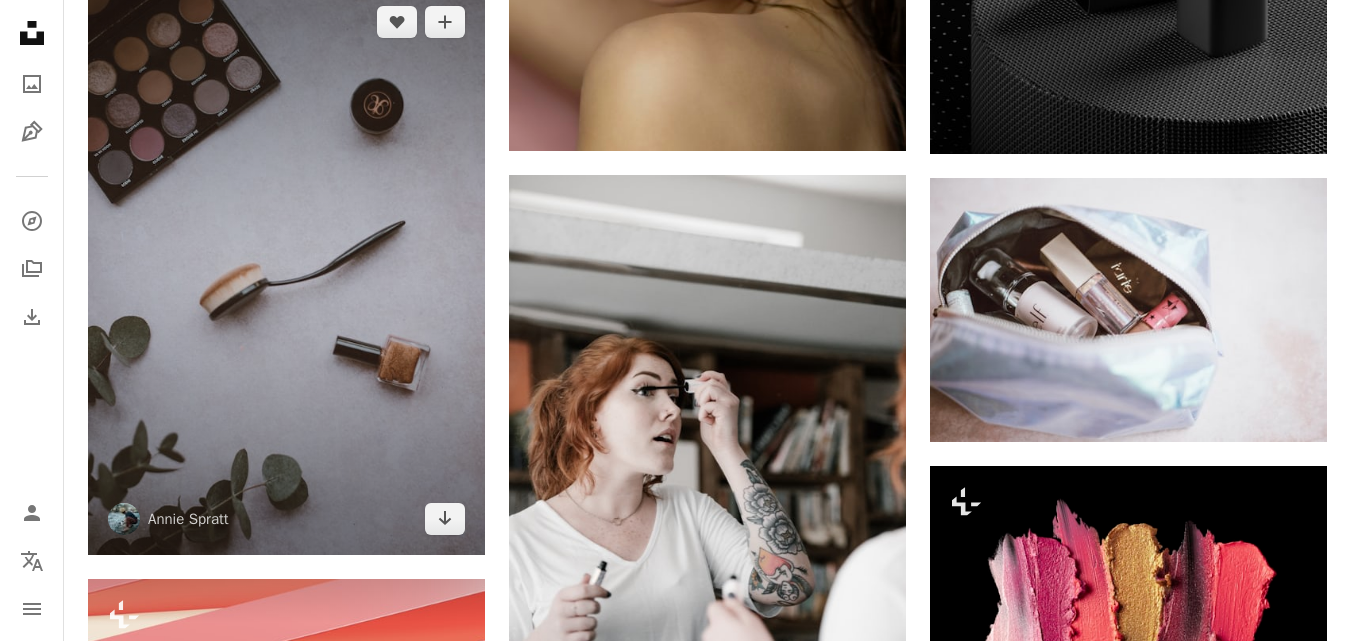 click at bounding box center (286, 270) 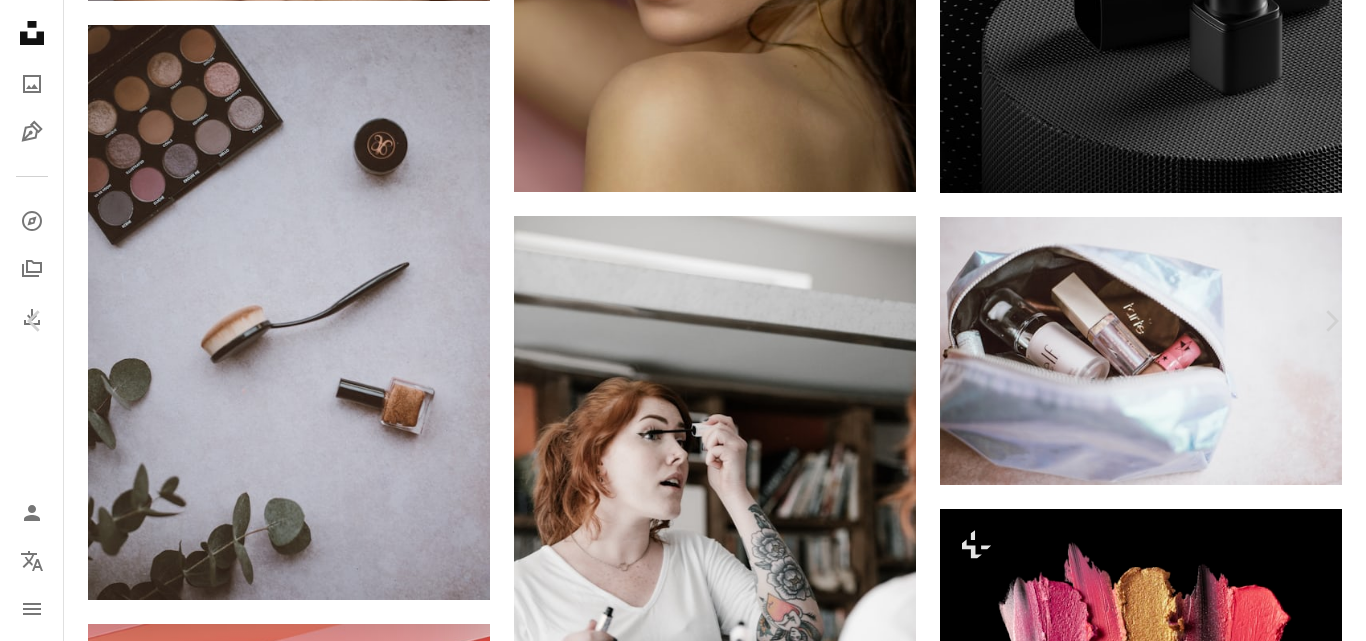 click on "Chevron down" at bounding box center (1240, 3016) 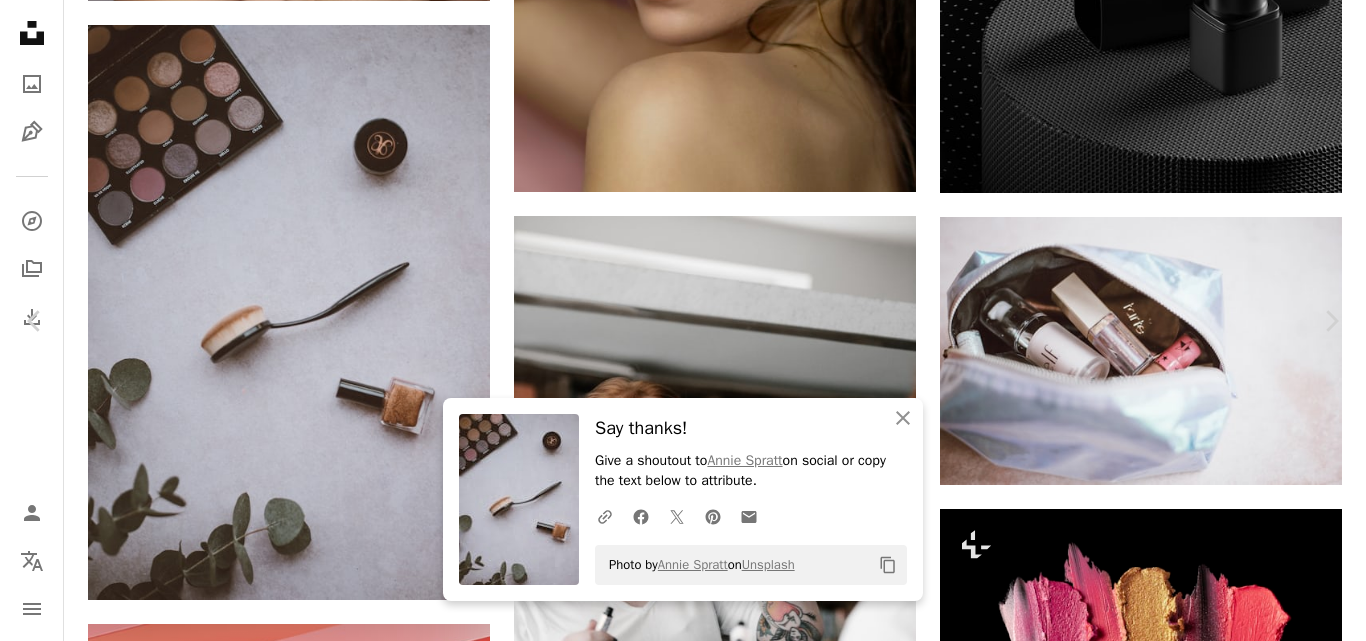 click on "An X shape Chevron left Chevron right An X shape Close Say thanks! Give a shoutout to [FIRST] [LAST] on social or copy the text below to attribute. A URL sharing icon (chains) Facebook icon X (formerly Twitter) icon Pinterest icon An envelope Photo by [FIRST] [LAST] on Unsplash
Copy content [FIRST] [LAST] anniespratt A heart A plus sign Download free Chevron down Zoom in Views 1,300,615 Downloads 4,974 A forward-right arrow Share Info icon Info More Actions Eyeshadow, nail polish, brush, eucalyptus, highlighter Calendar outlined Published on December 2, 2017 Camera NIKON CORPORATION, NIKON D4S Safety Free to use under the Unsplash License makeup nail polish foliage palette eyeshadow flower plant grey blossom flora acanthaceae Public domain images Browse premium related images on iStock | Save 20% with code UNSPLASH20 View more on iStock ↗ Related images A heart A plus sign [FIRST] [LAST] Arrow pointing down Plus sign for Unsplash+ A heart A plus sign [FIRST] [LAST] For Unsplash+ A lock Download" at bounding box center (683, 3289) 